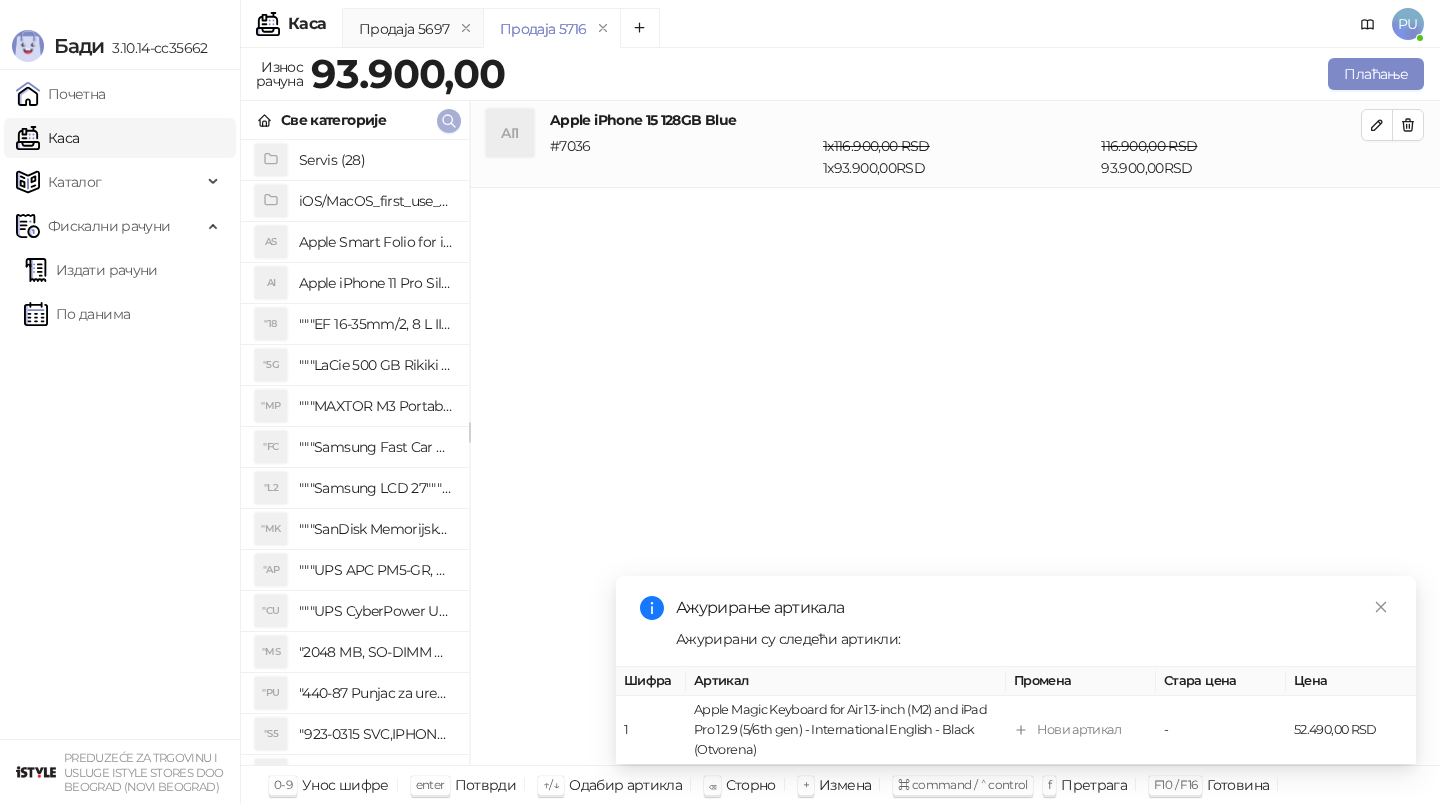 scroll, scrollTop: 0, scrollLeft: 0, axis: both 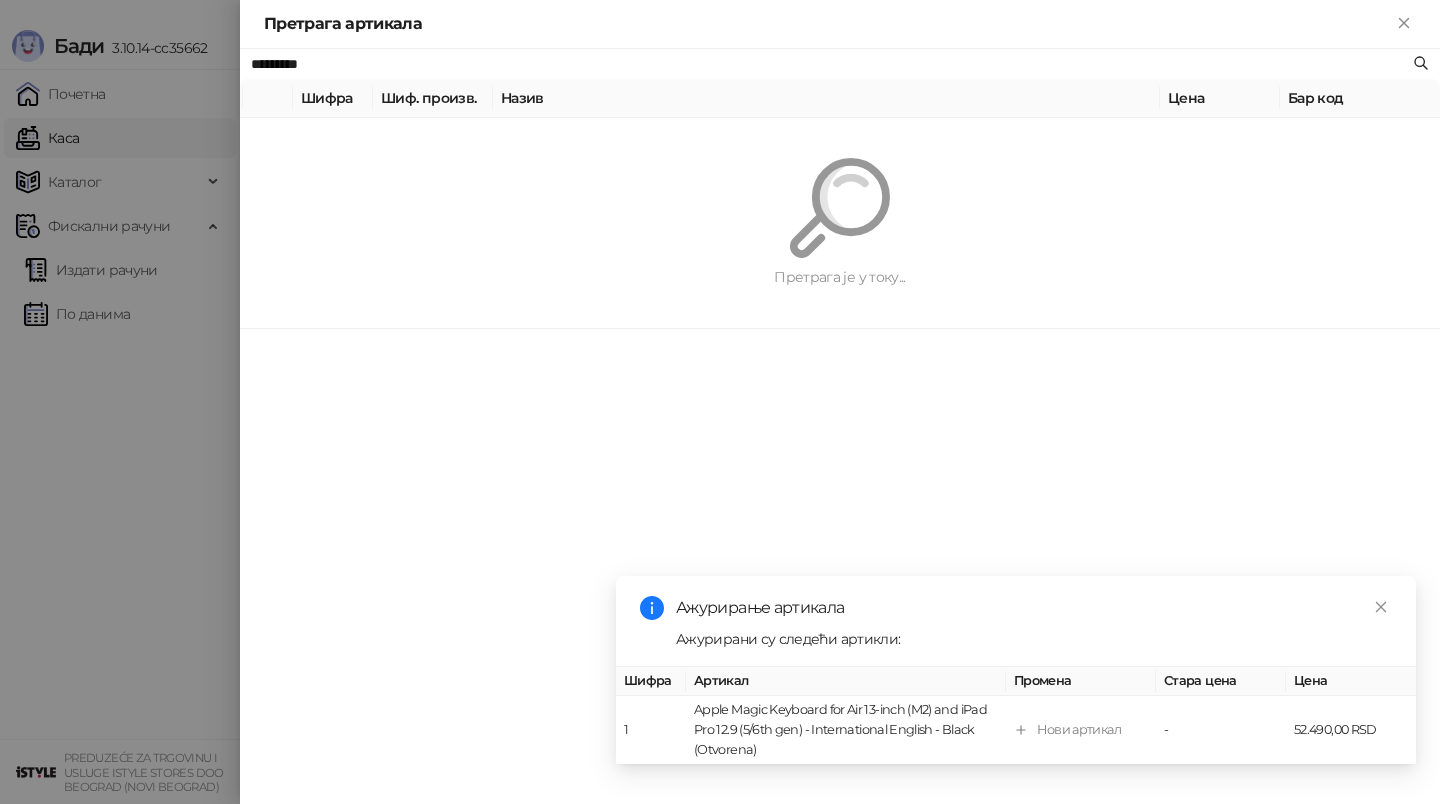 paste on "**********" 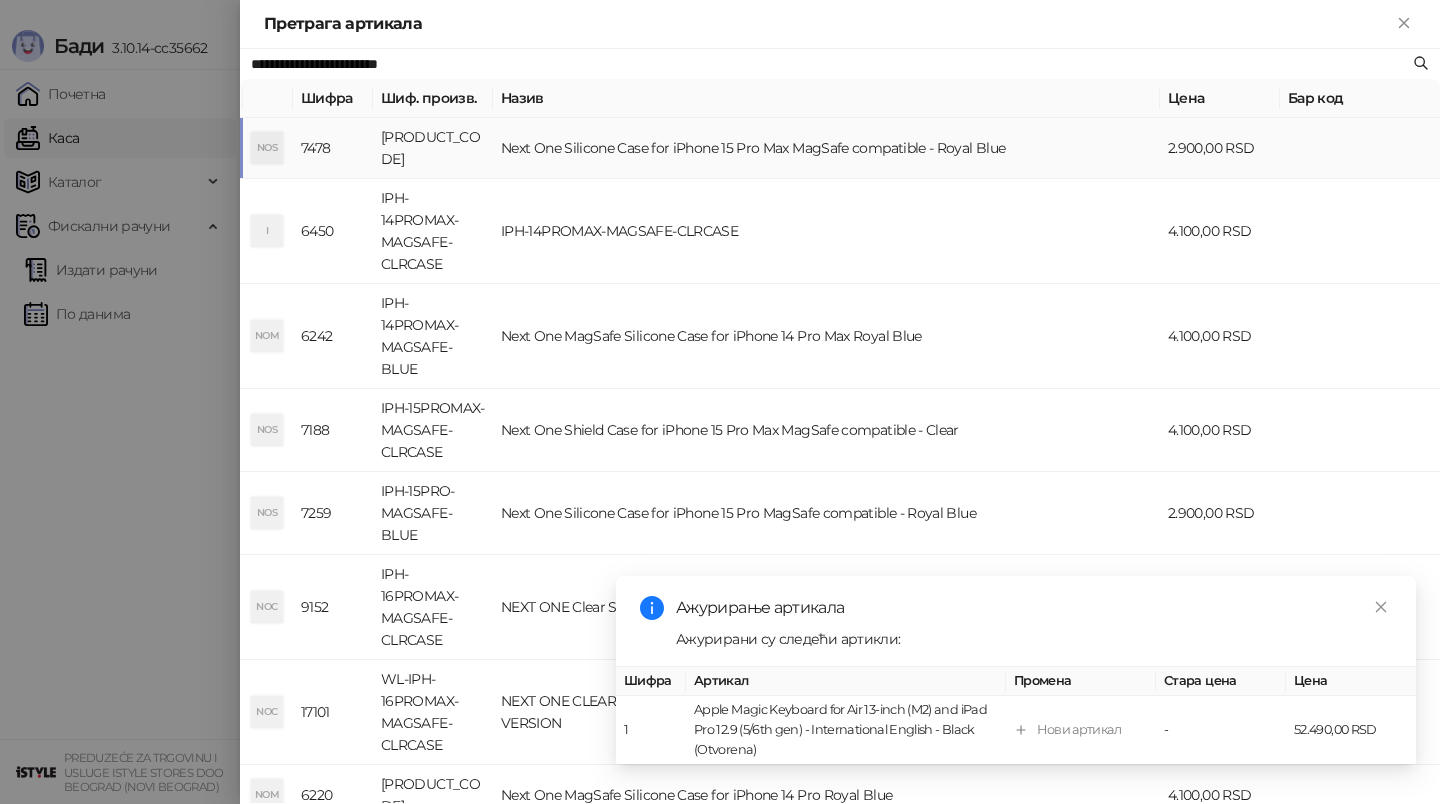 type on "**********" 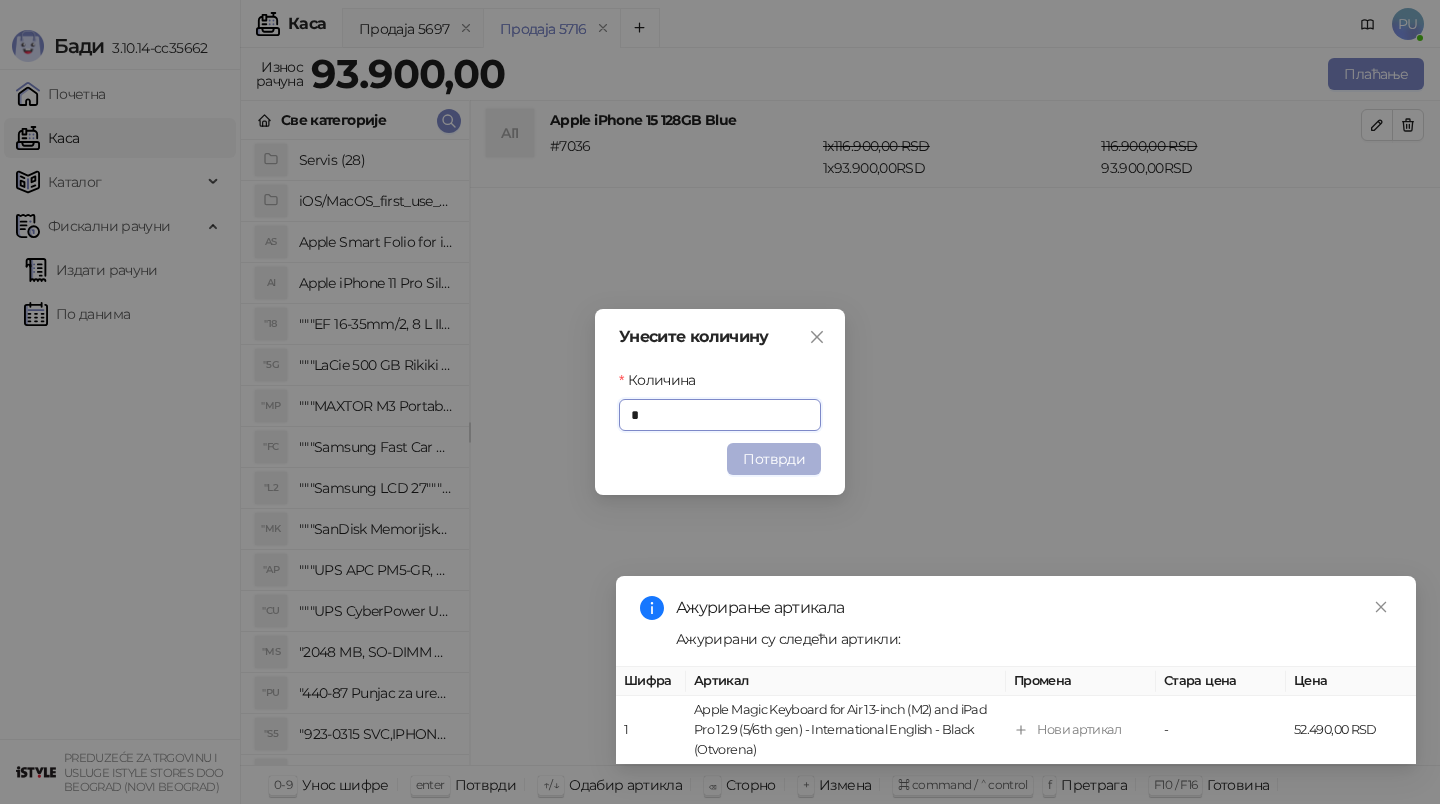 click on "Потврди" at bounding box center (774, 459) 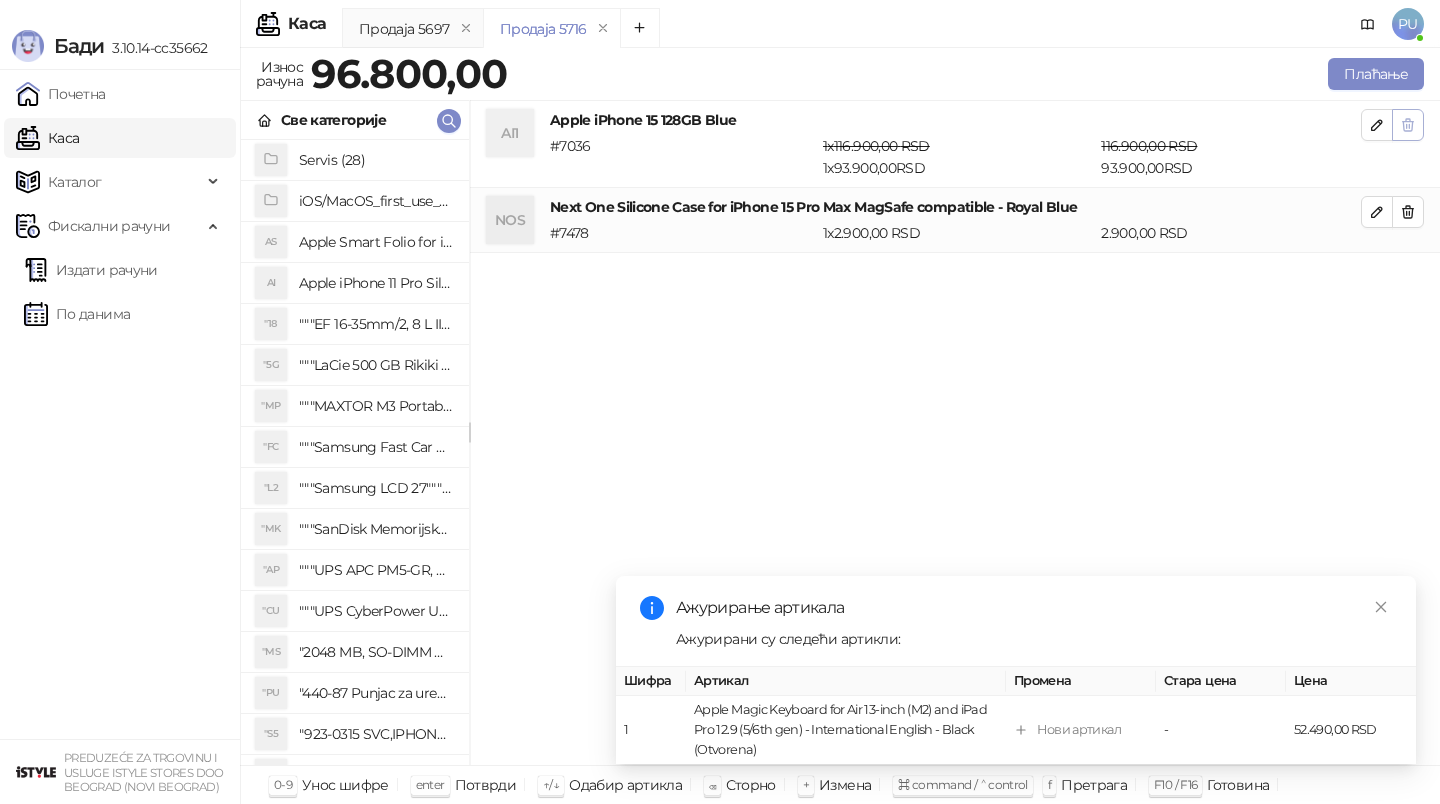 click 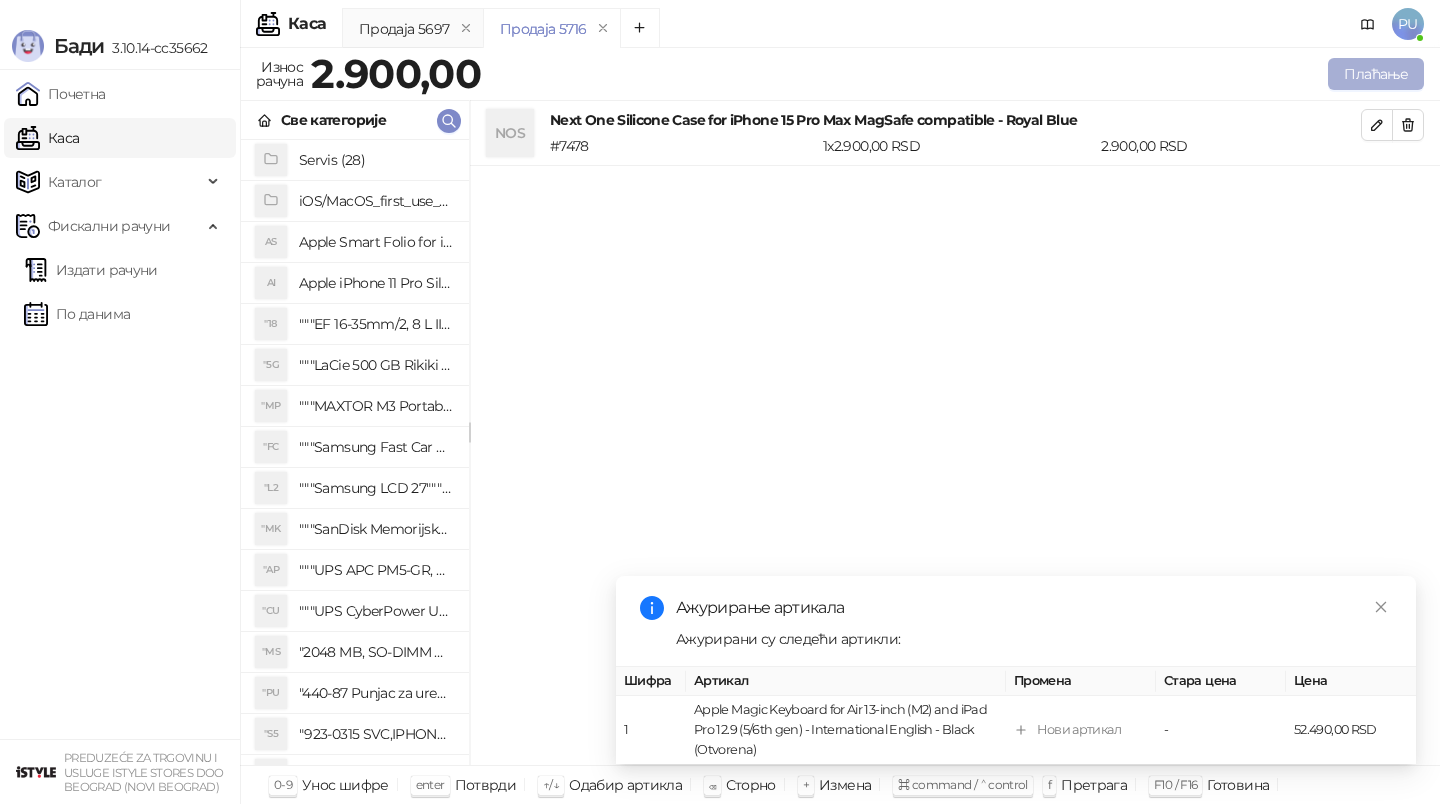 click on "Плаћање" at bounding box center [1376, 74] 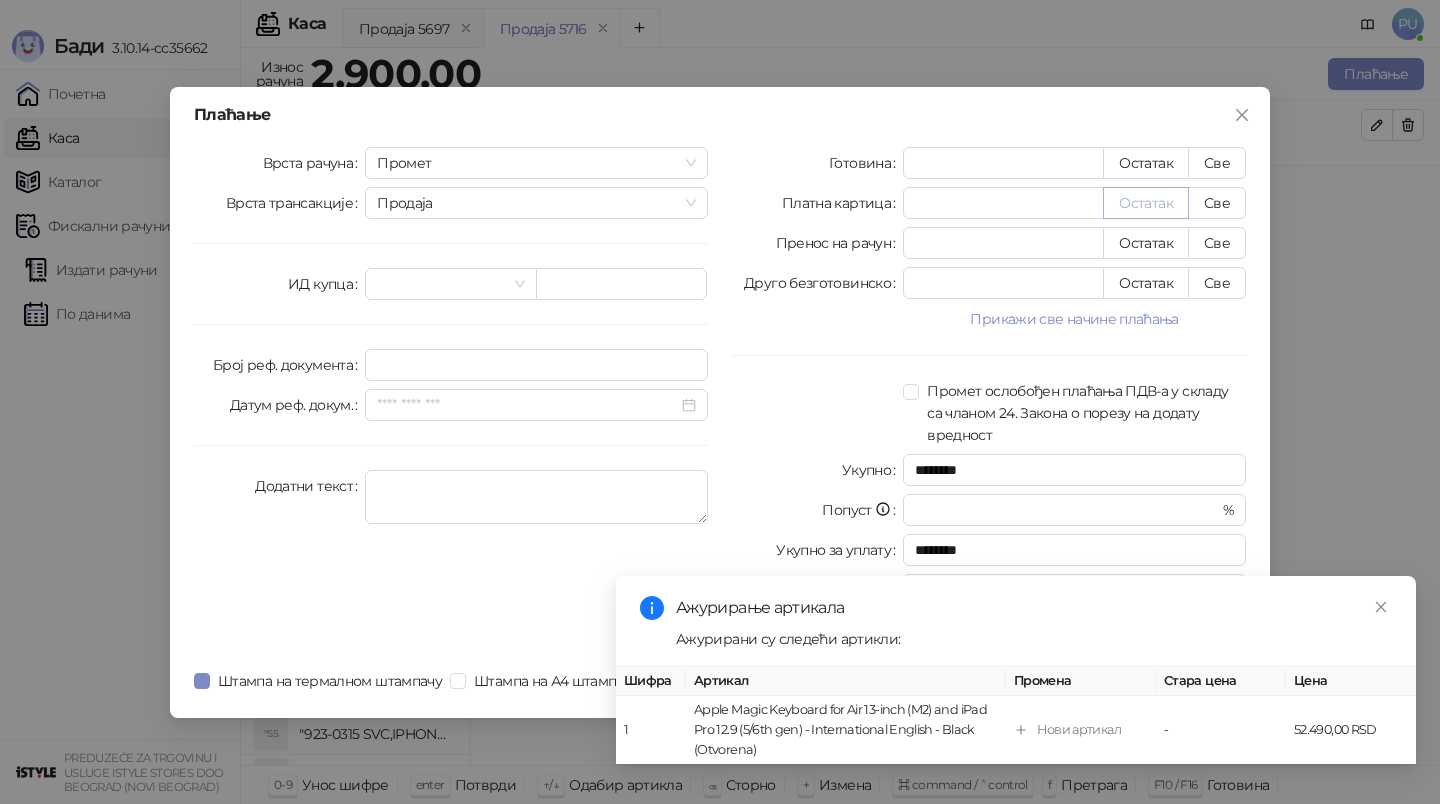 click on "Остатак" at bounding box center [1146, 203] 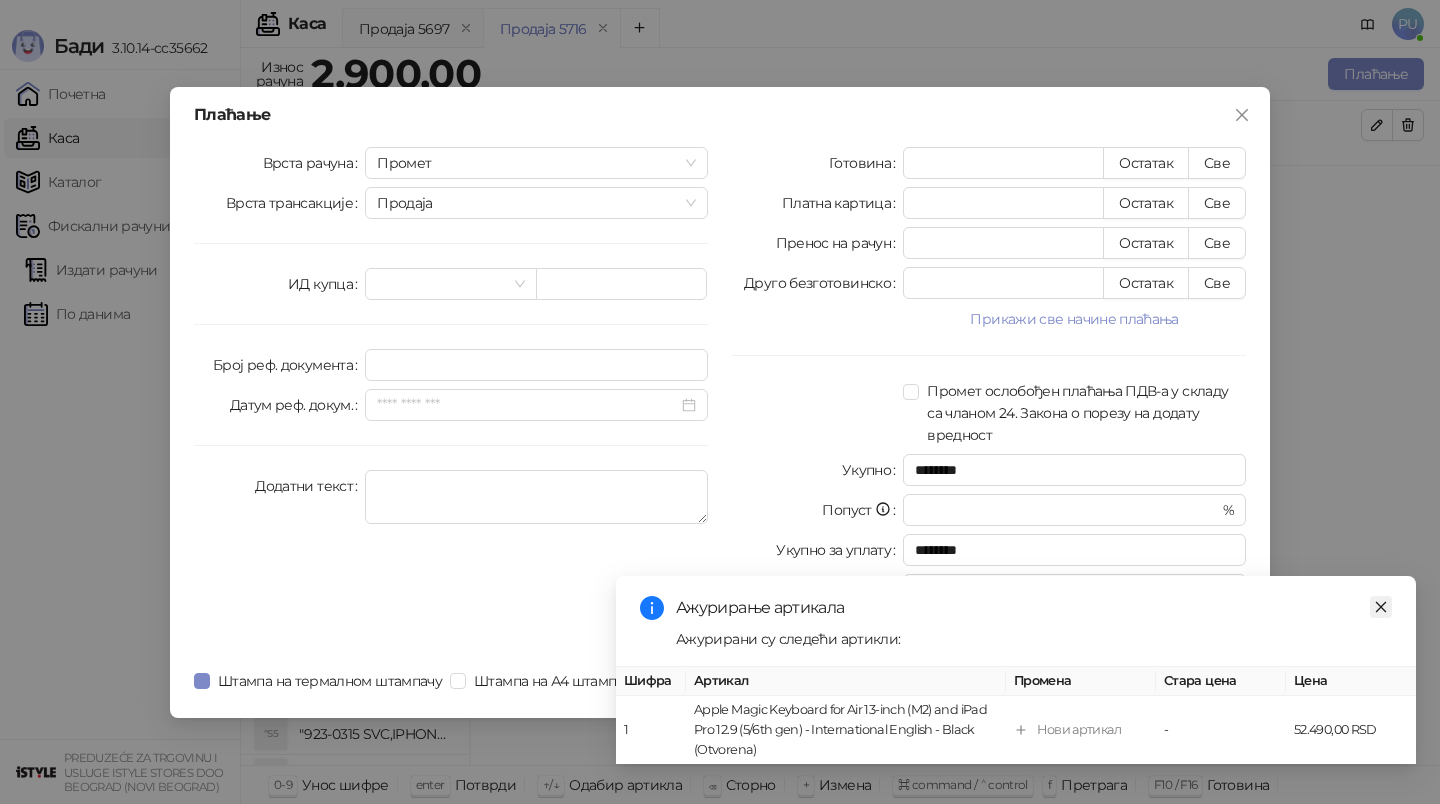 click at bounding box center [1381, 607] 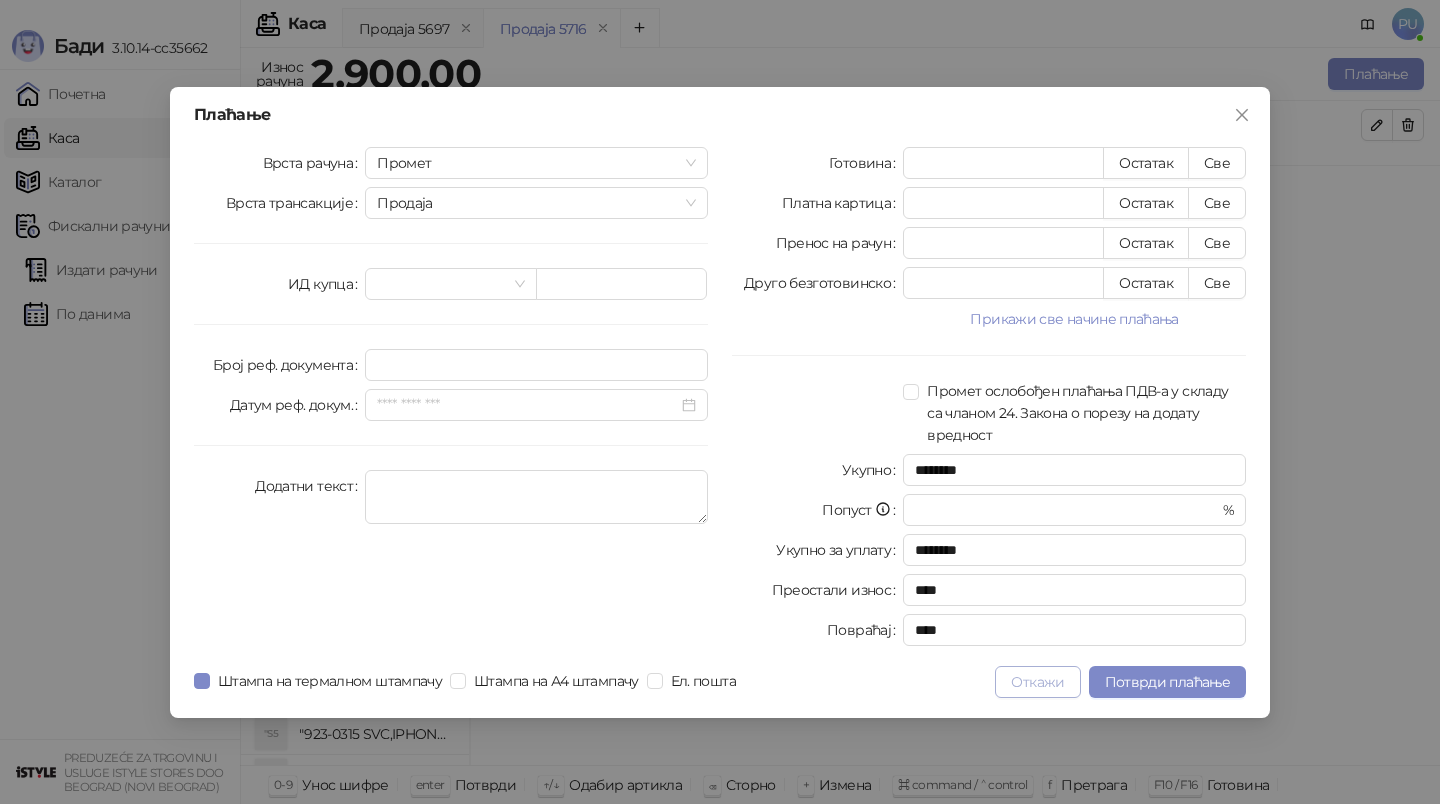click on "Откажи" at bounding box center (1037, 682) 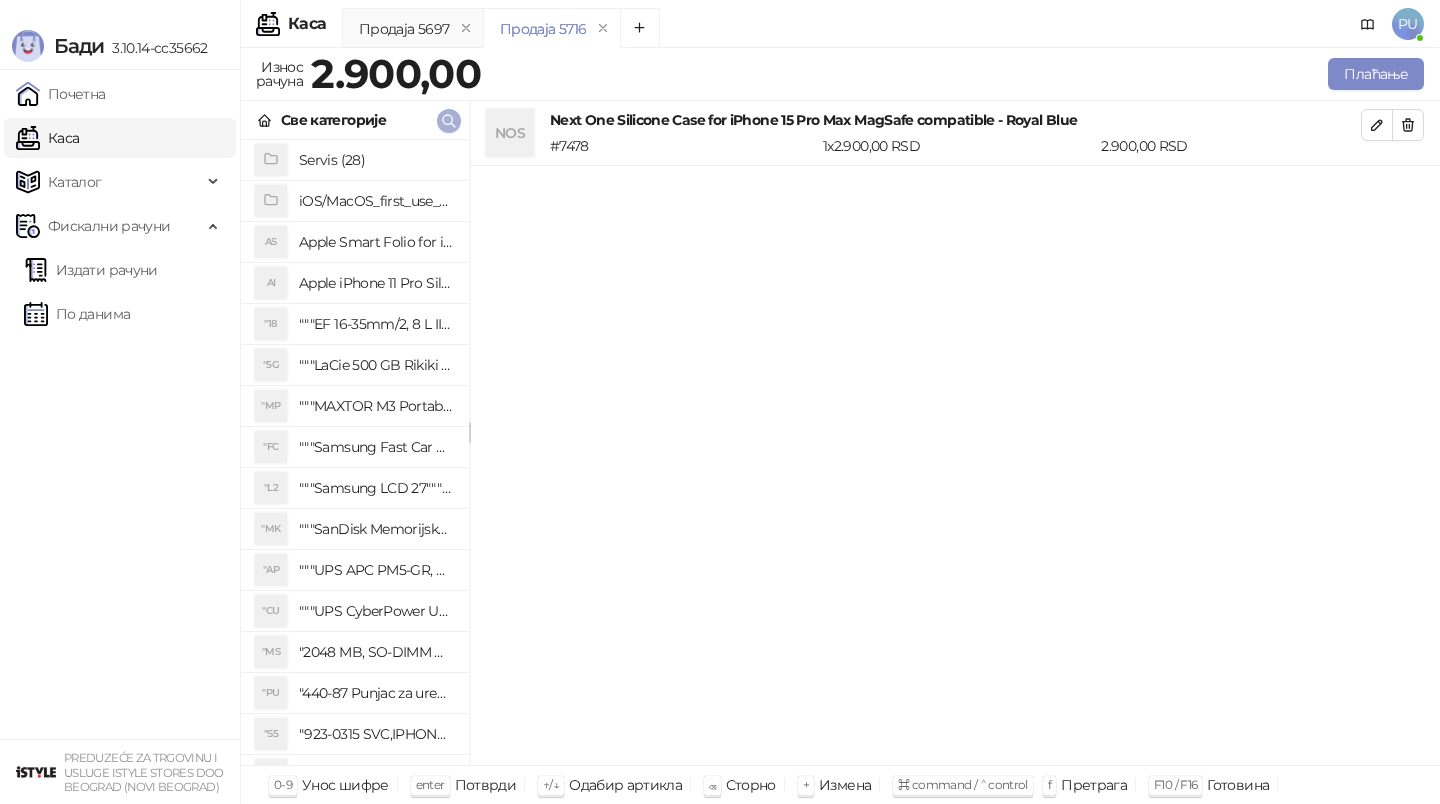 click 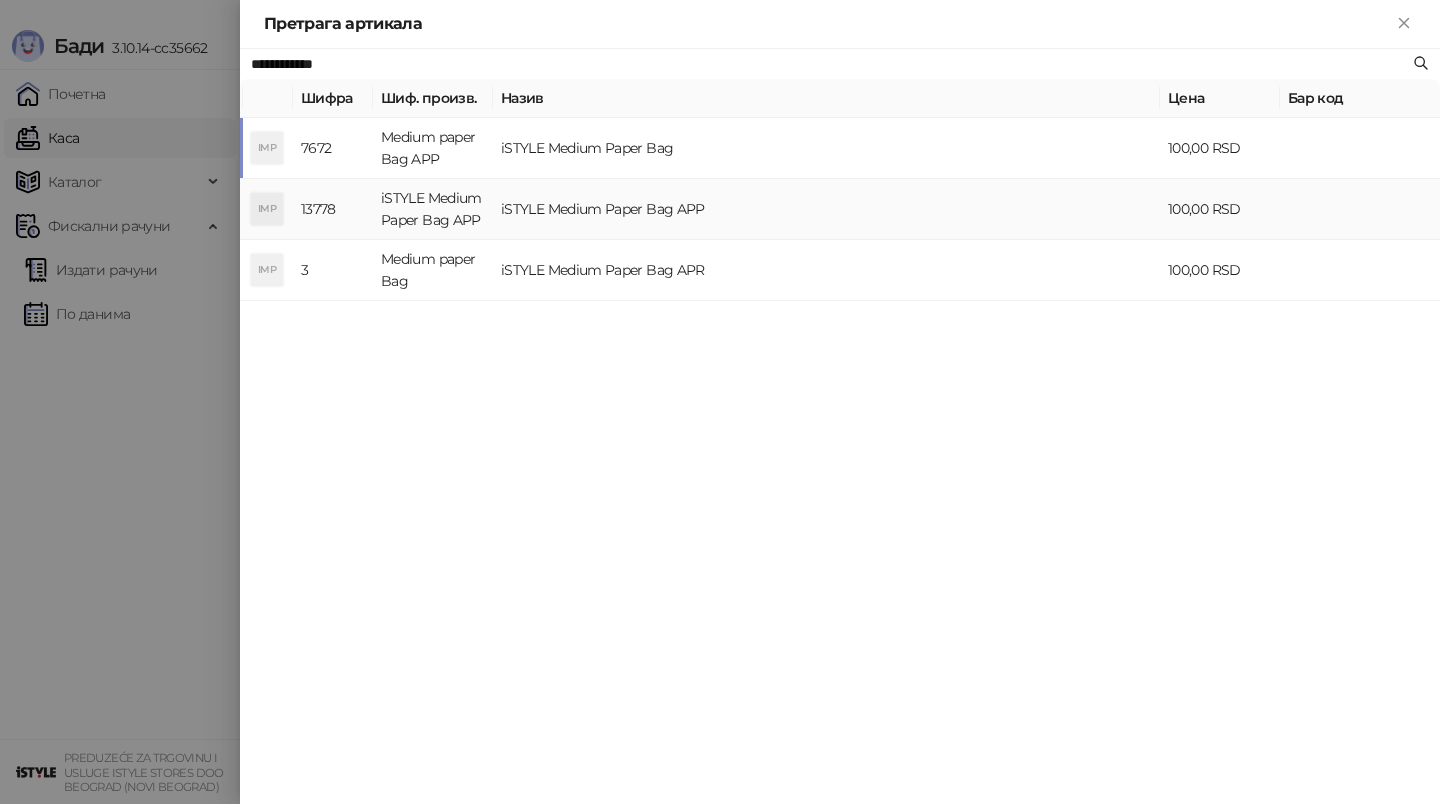 type on "**********" 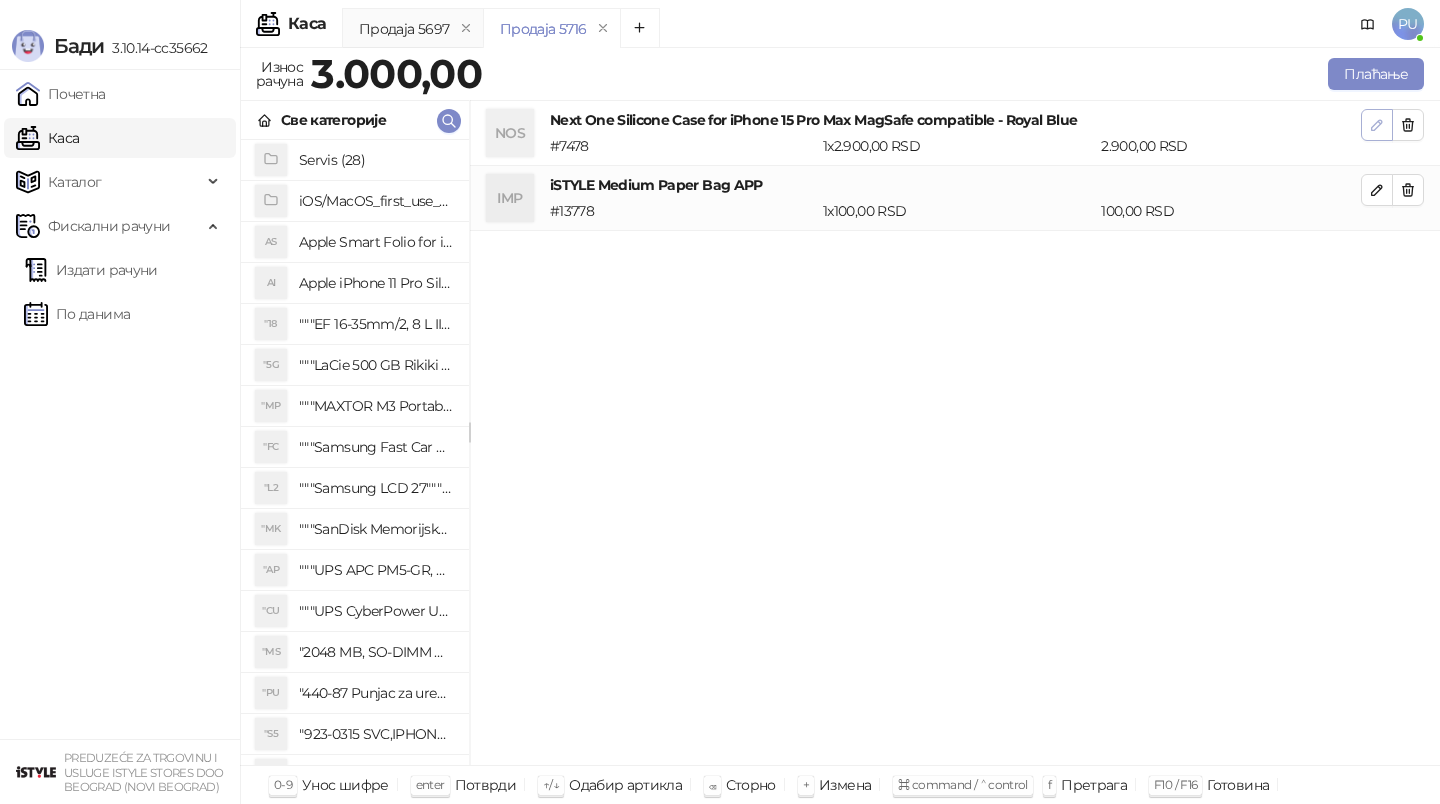 click 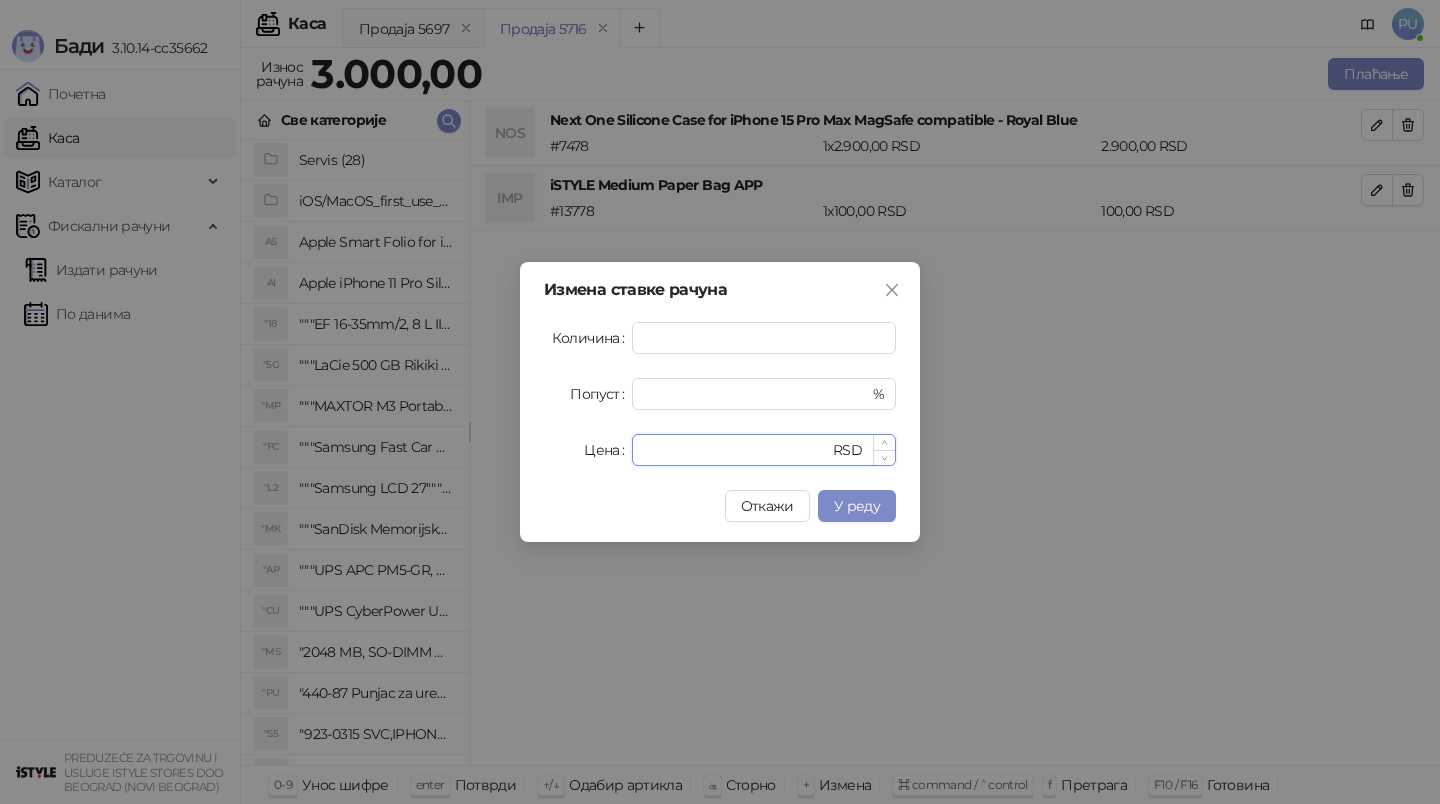click on "****" at bounding box center (736, 450) 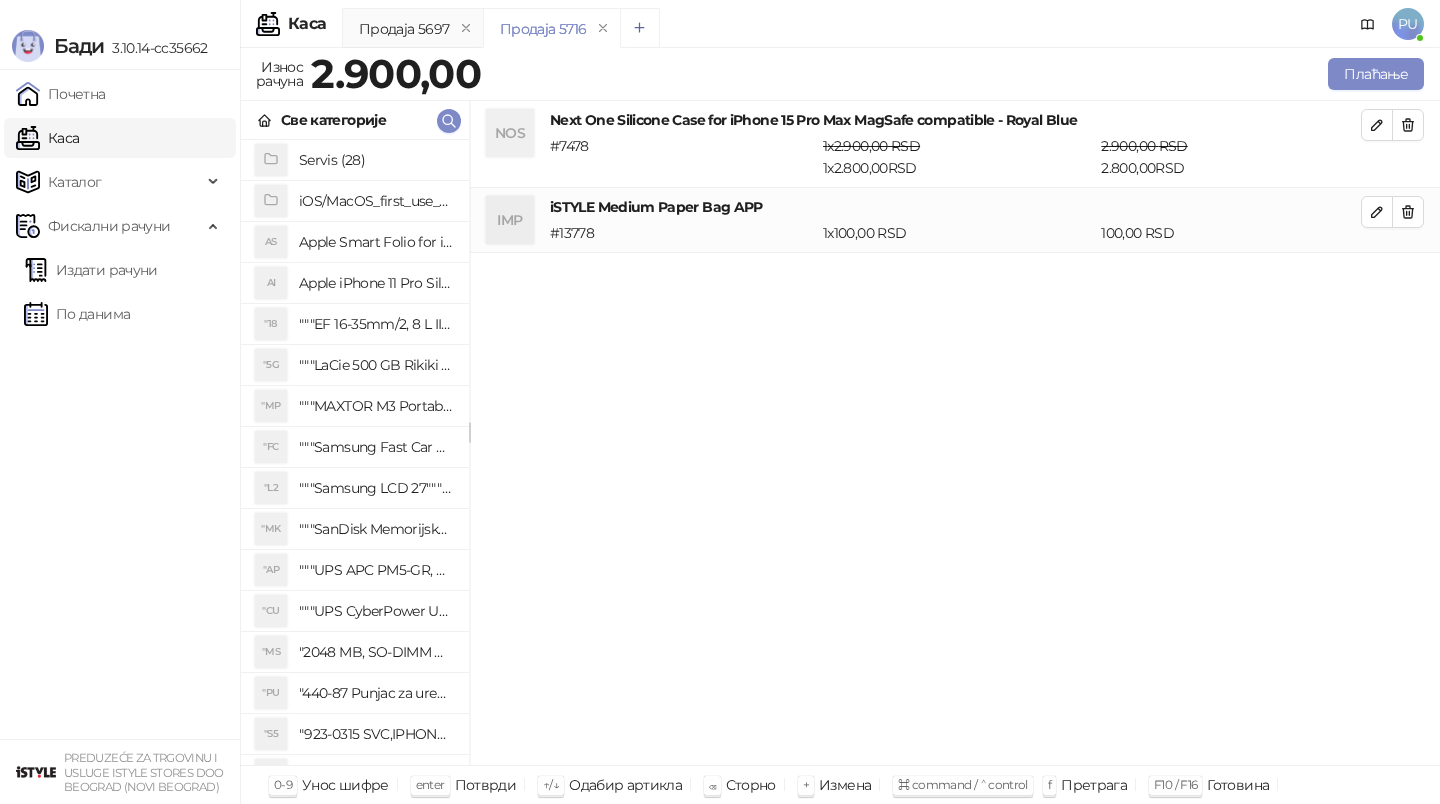 click 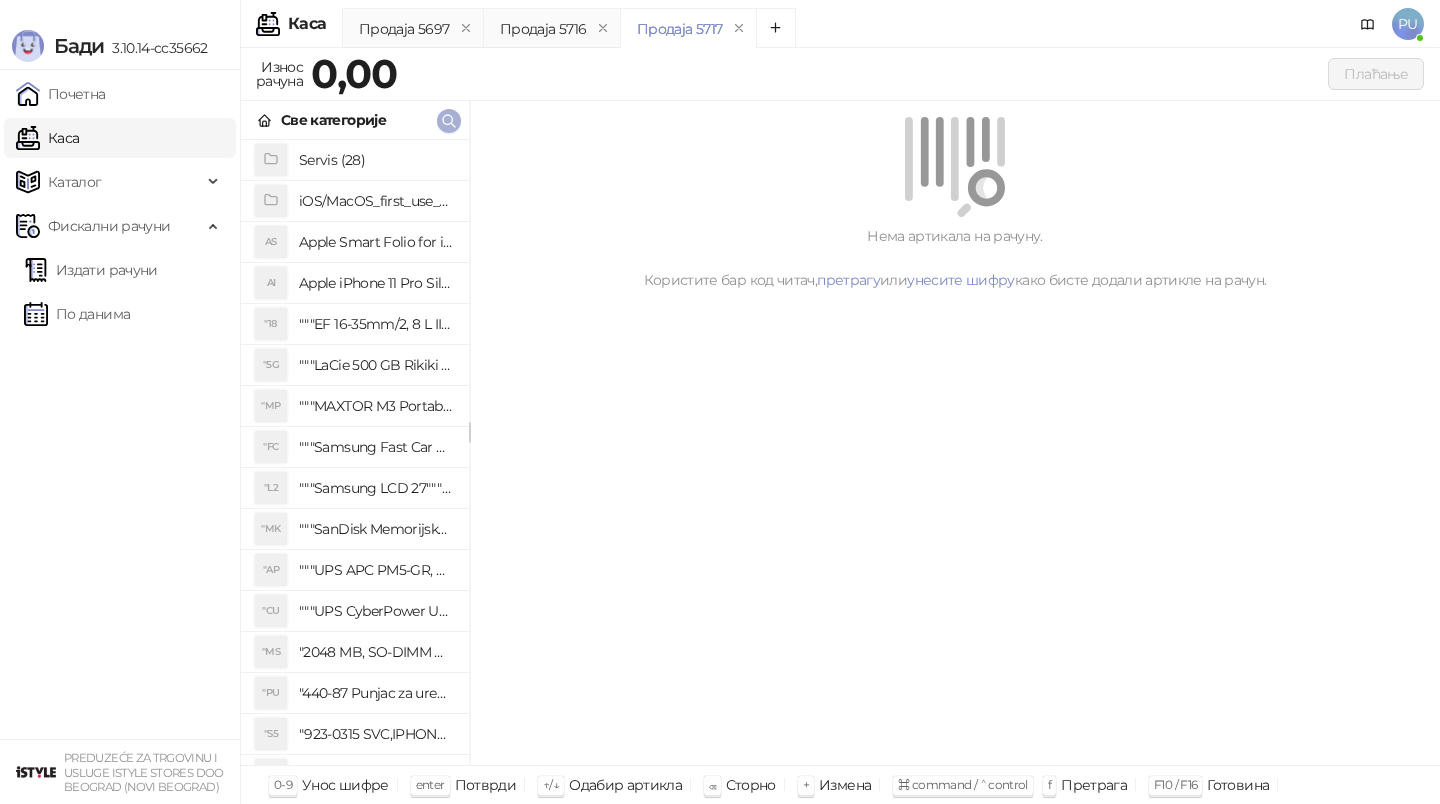 click 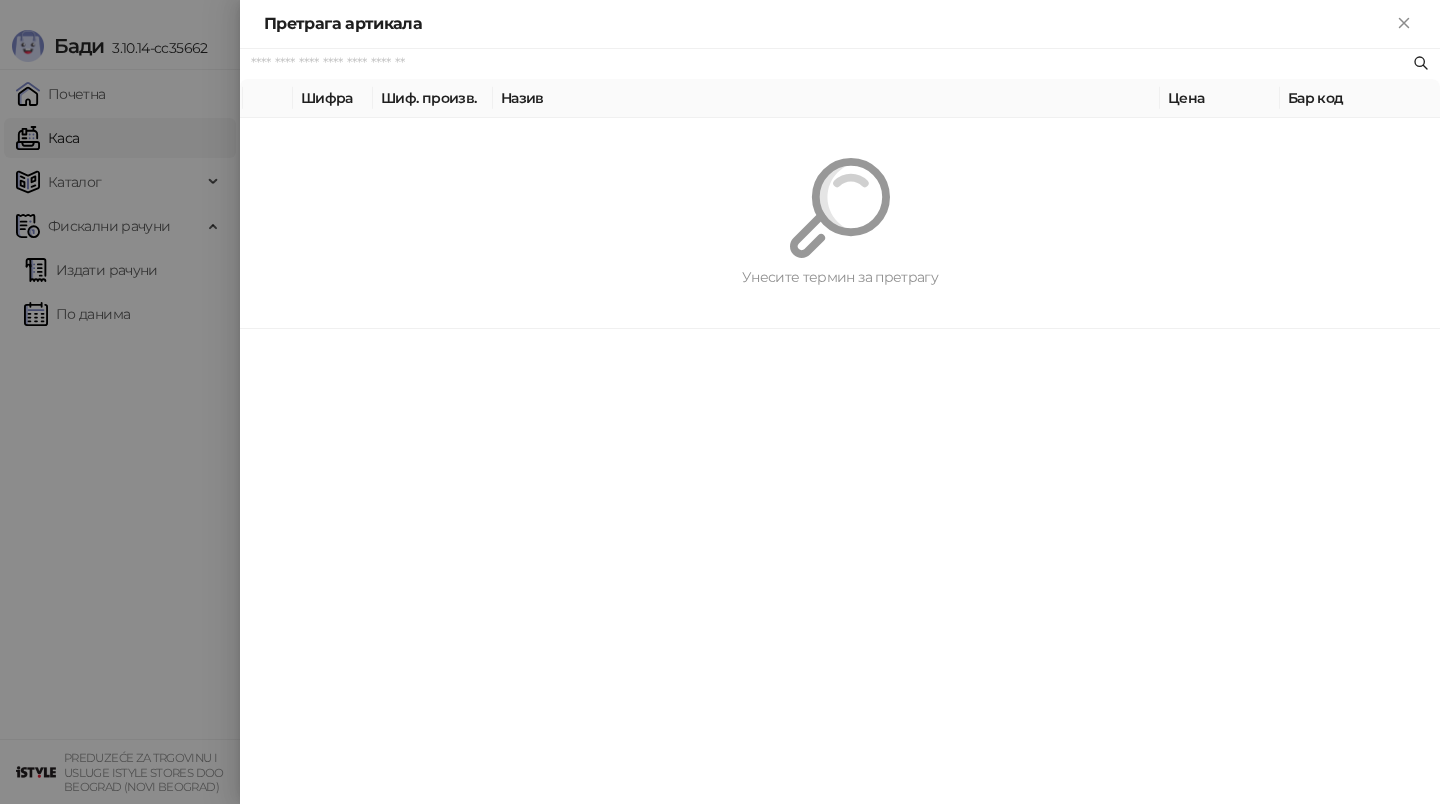 paste on "*********" 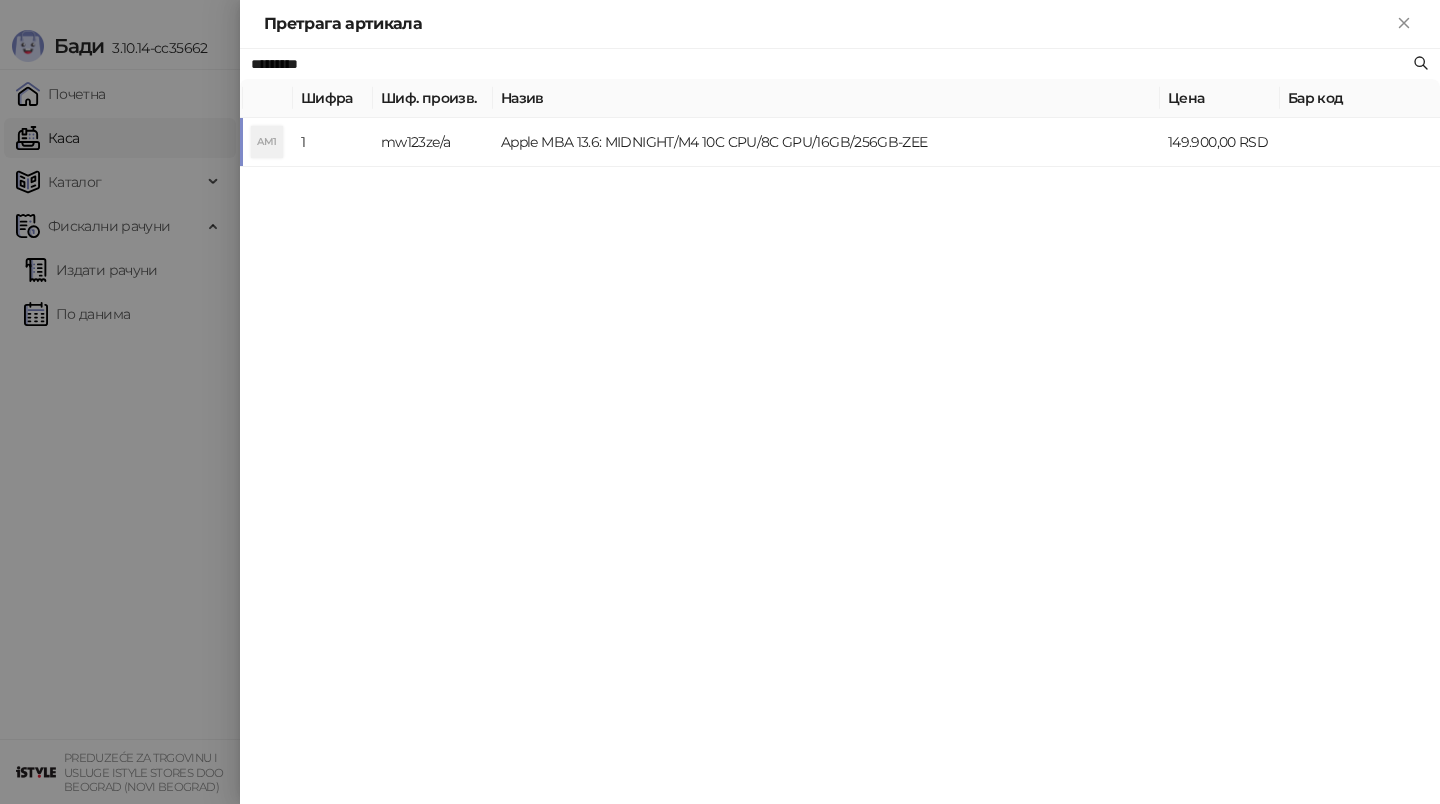 type on "*********" 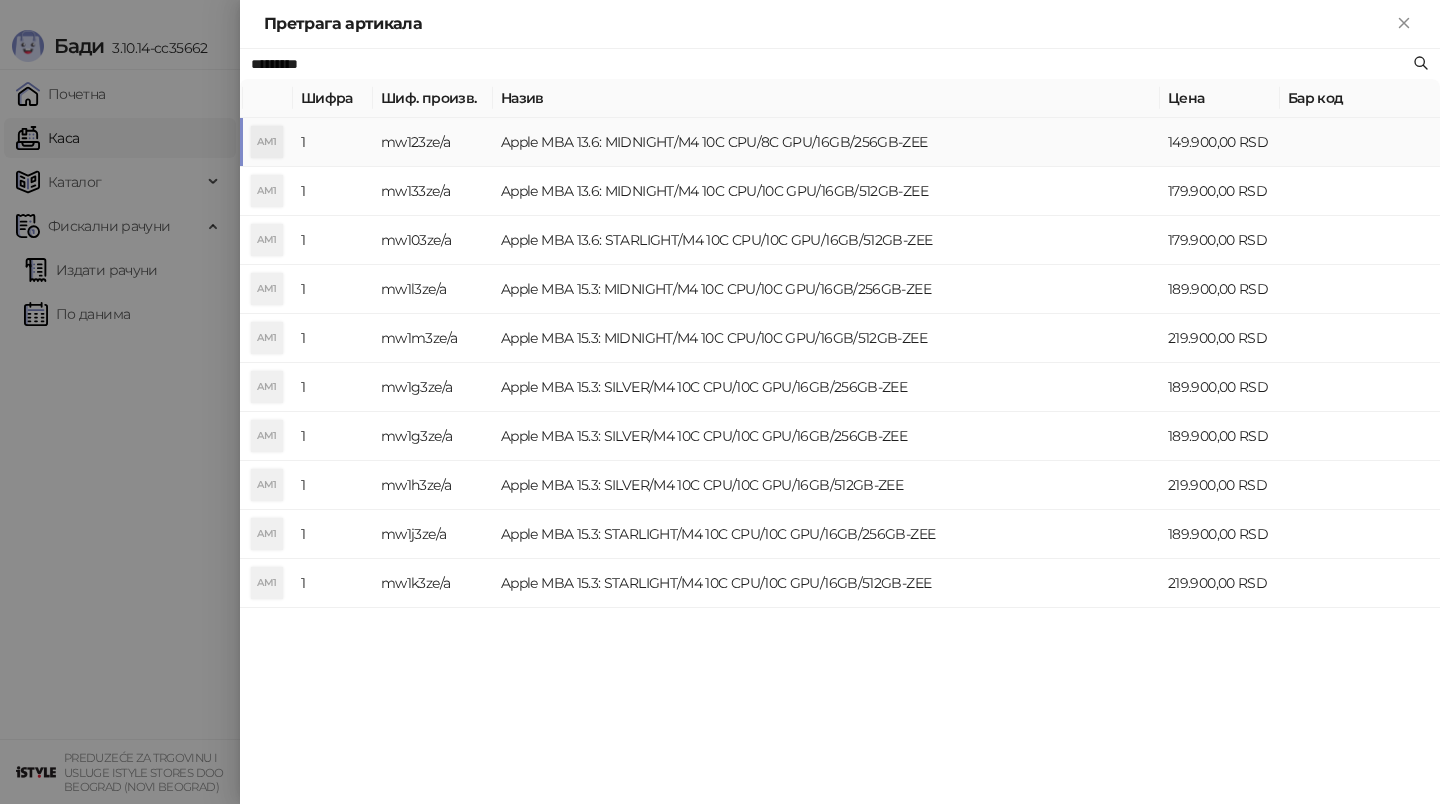click on "Apple MBA 13.6: MIDNIGHT/M4 10C CPU/8C GPU/16GB/256GB-ZEE" at bounding box center [826, 142] 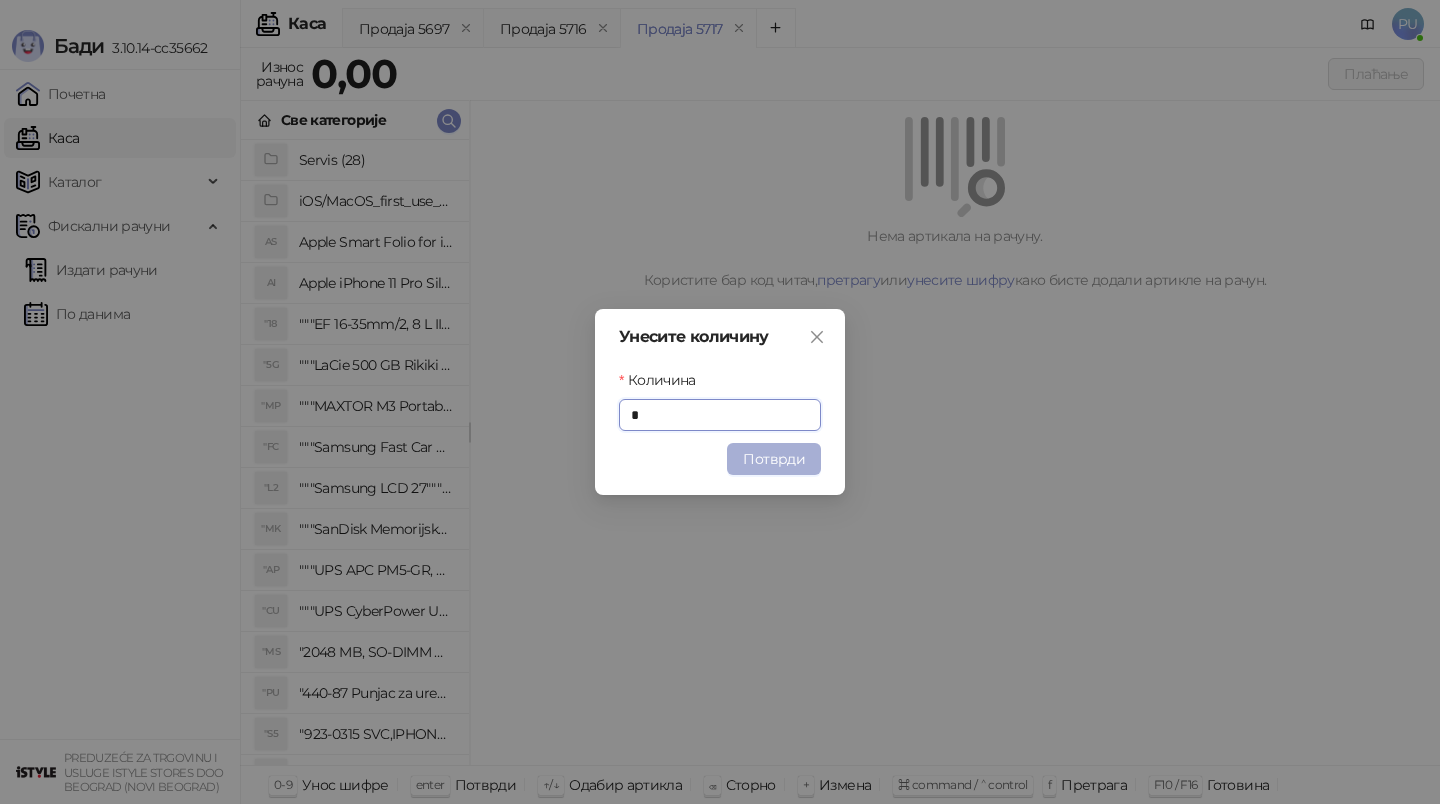 click on "Потврди" at bounding box center (774, 459) 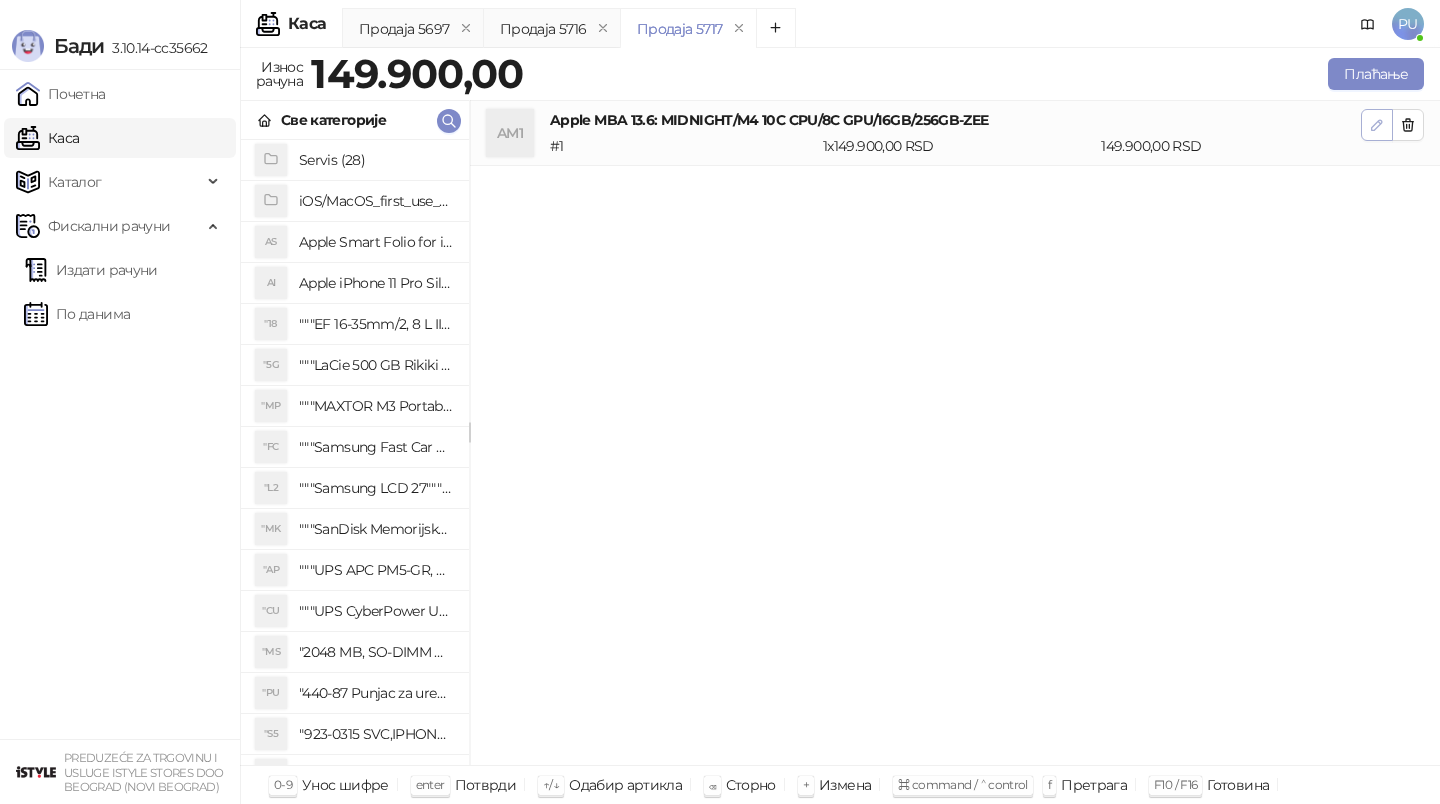click 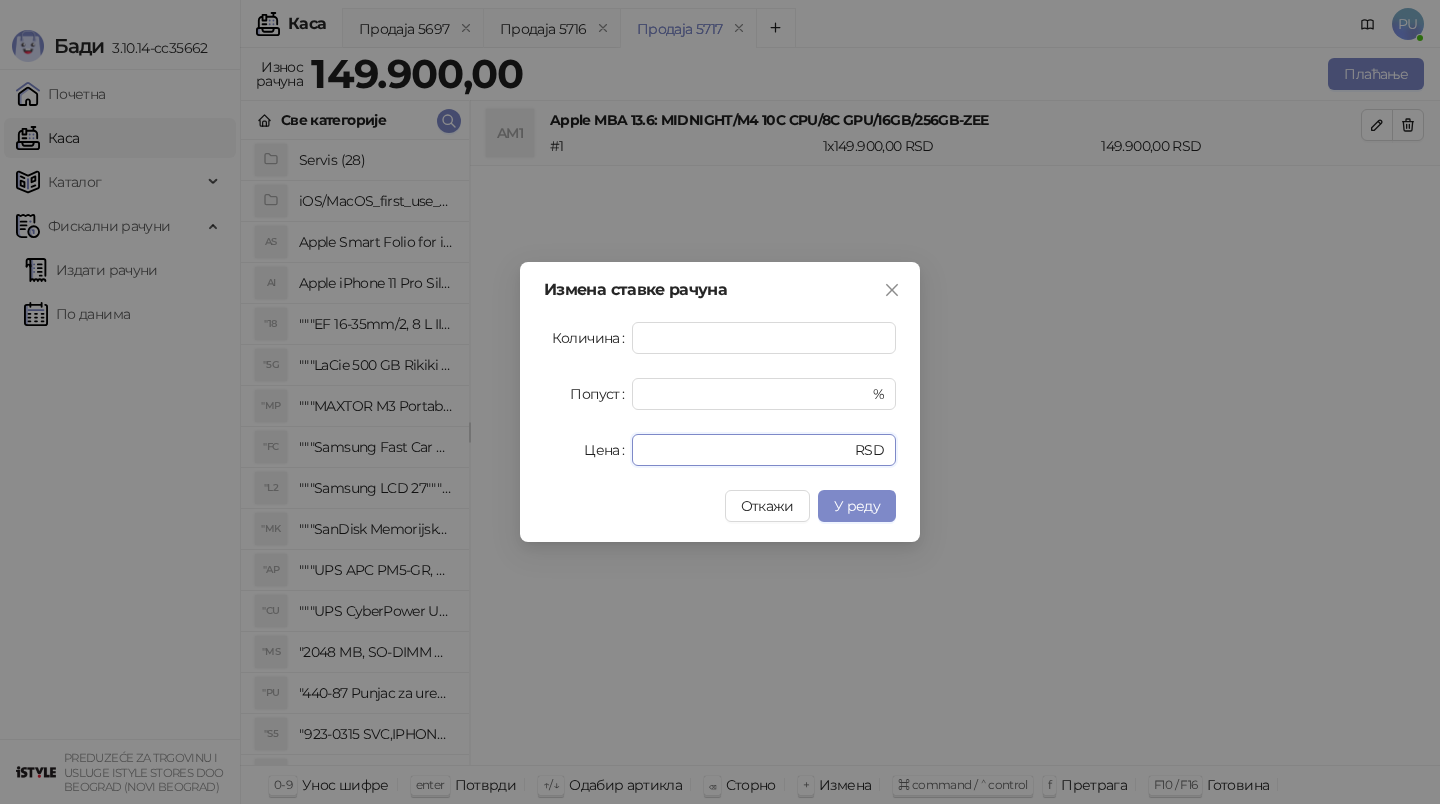 drag, startPoint x: 687, startPoint y: 445, endPoint x: 488, endPoint y: 445, distance: 199 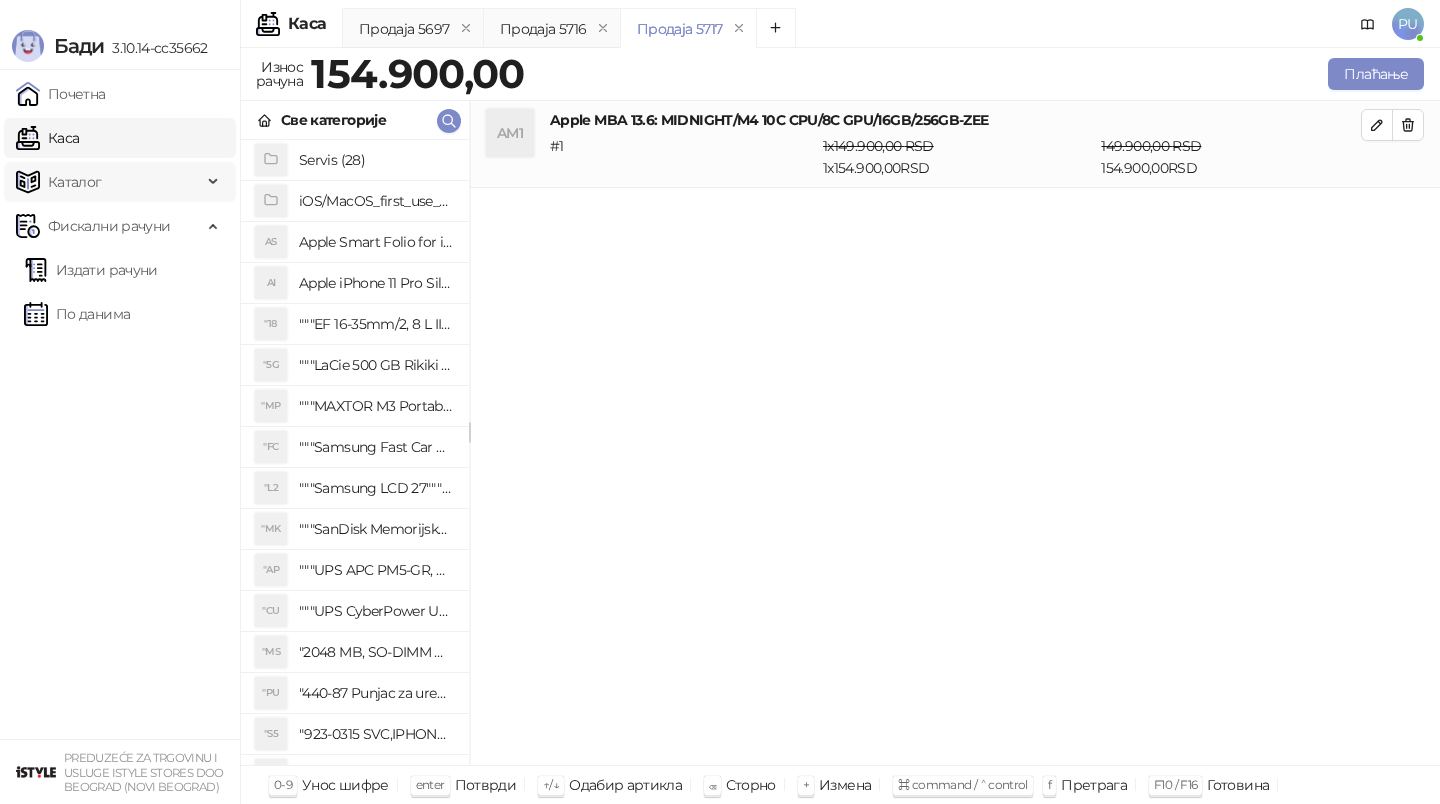 click on "Каталог" at bounding box center (75, 182) 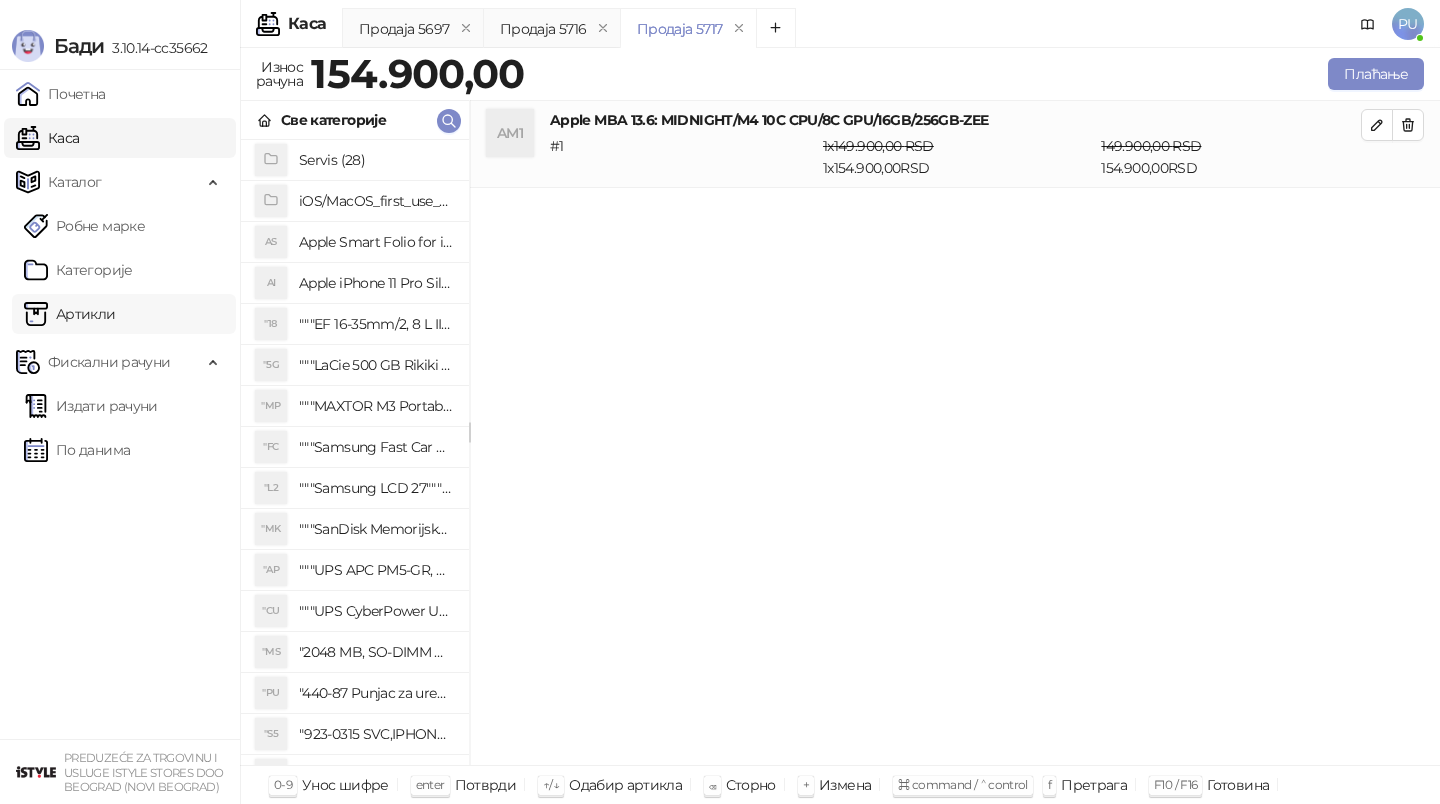 click on "Артикли" at bounding box center (70, 314) 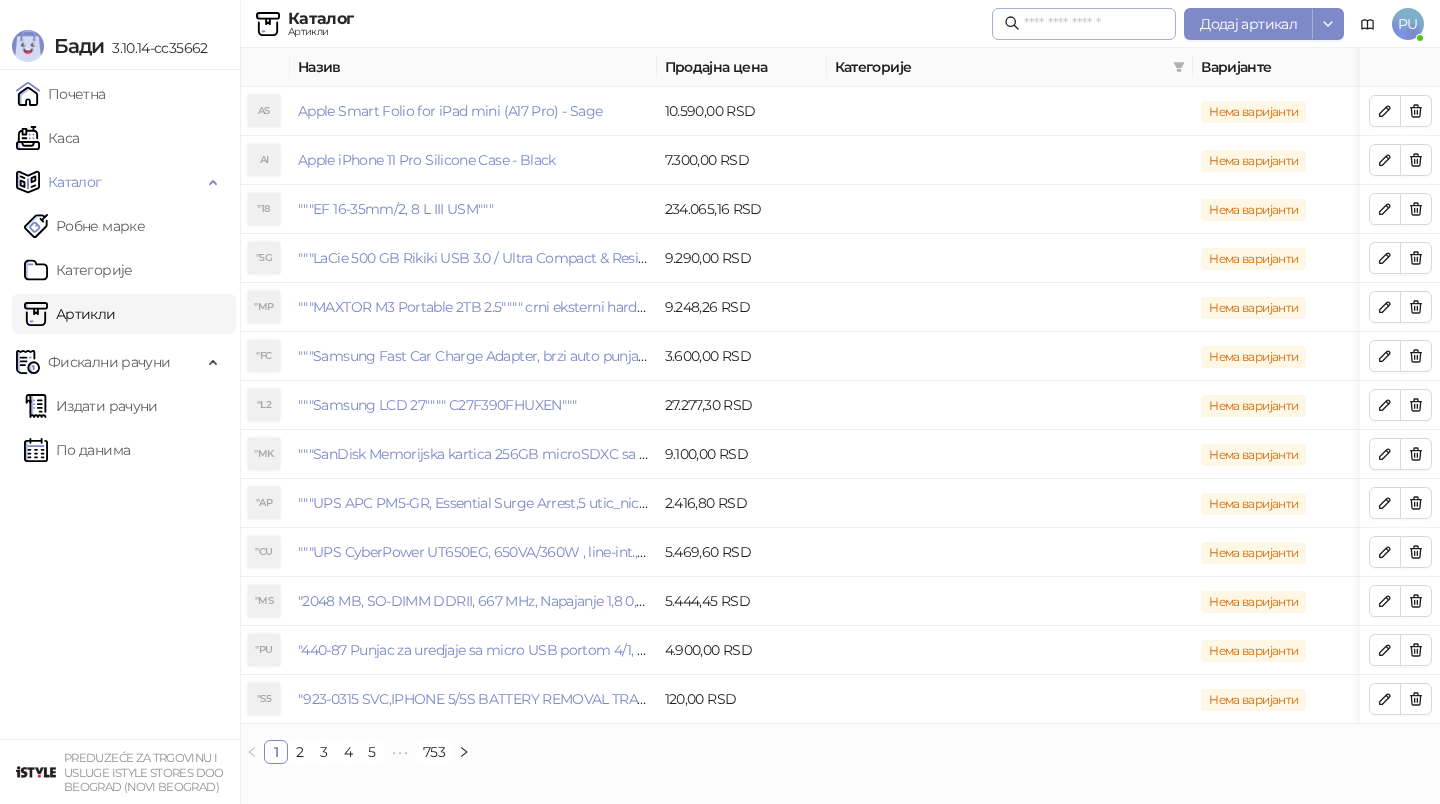 click at bounding box center [1084, 24] 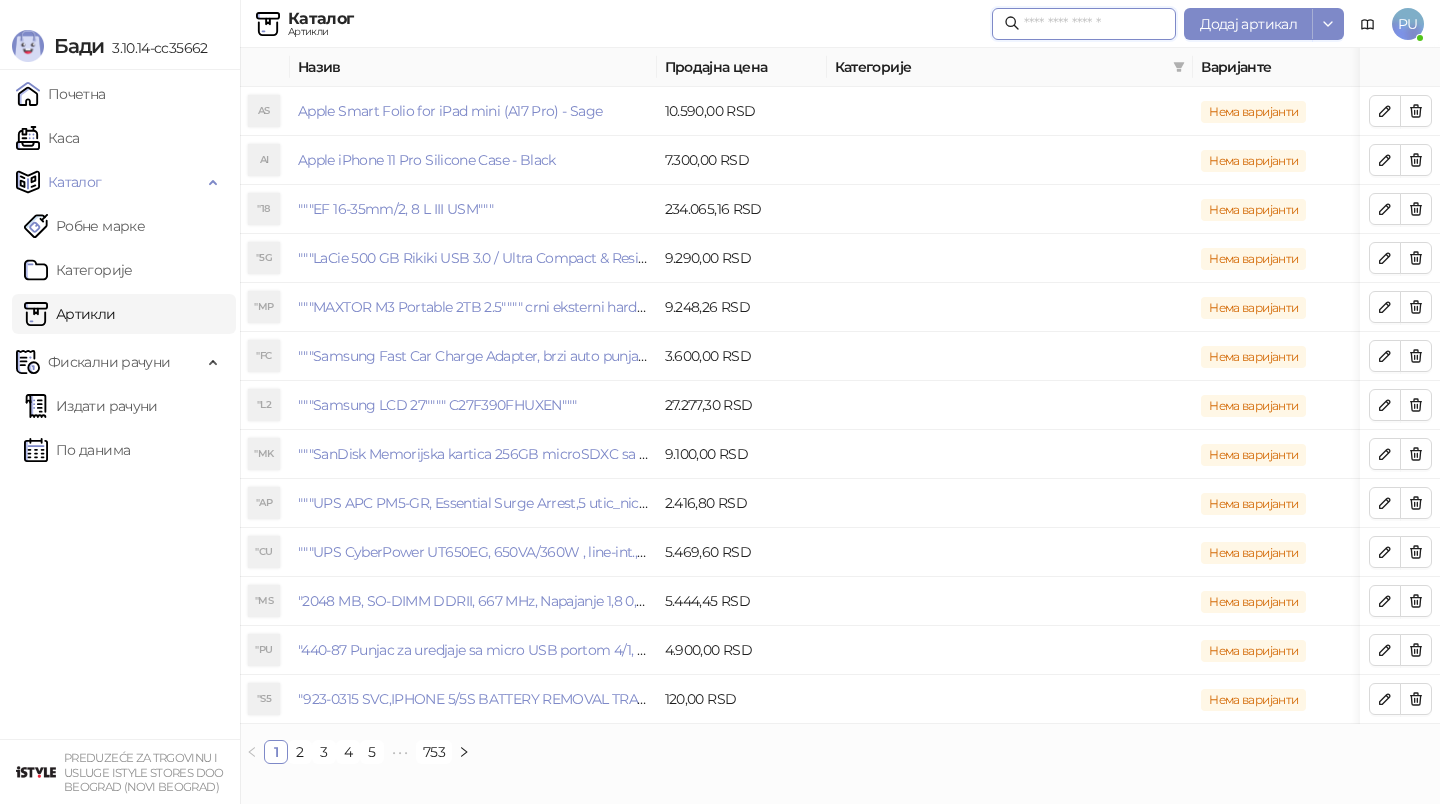 paste on "*********" 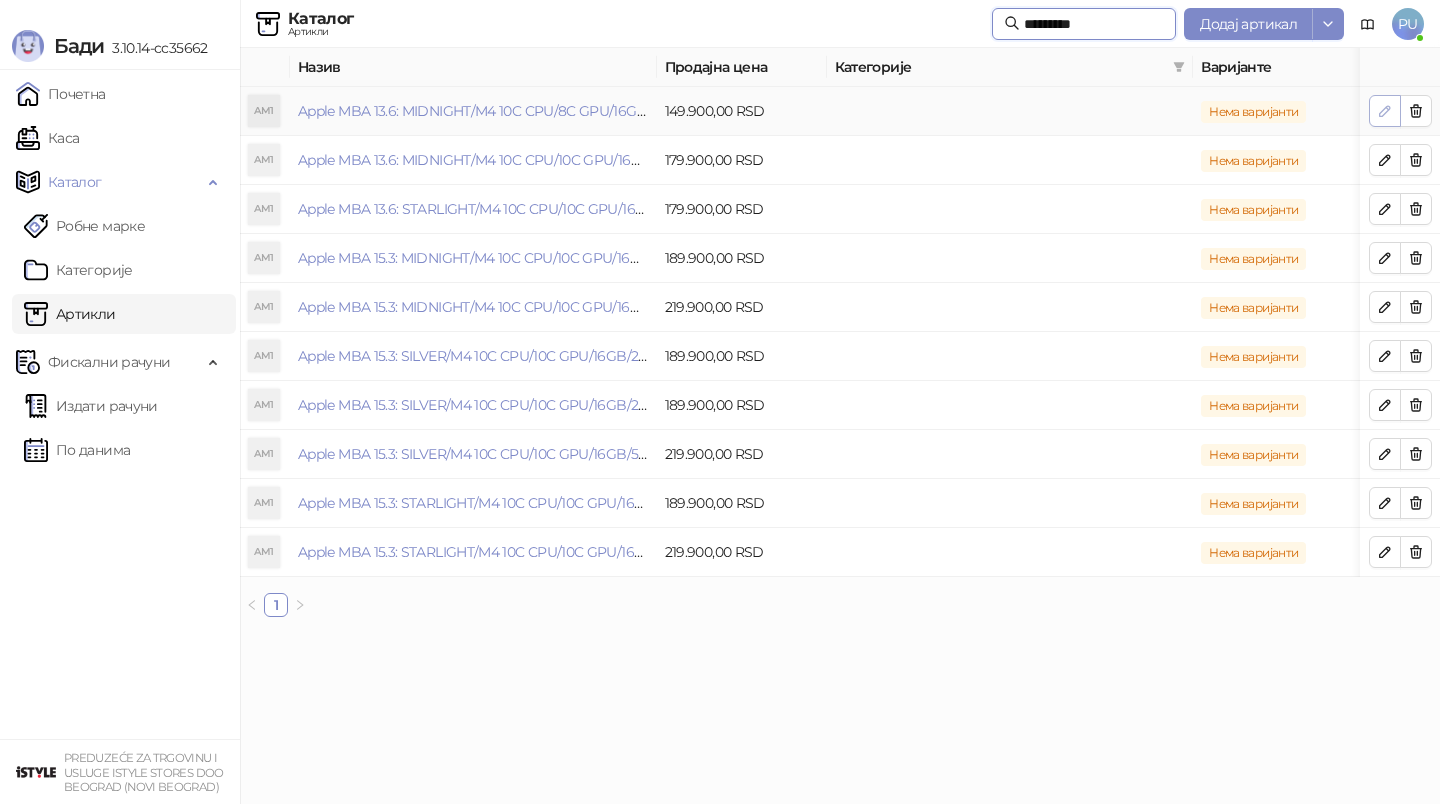 type on "*********" 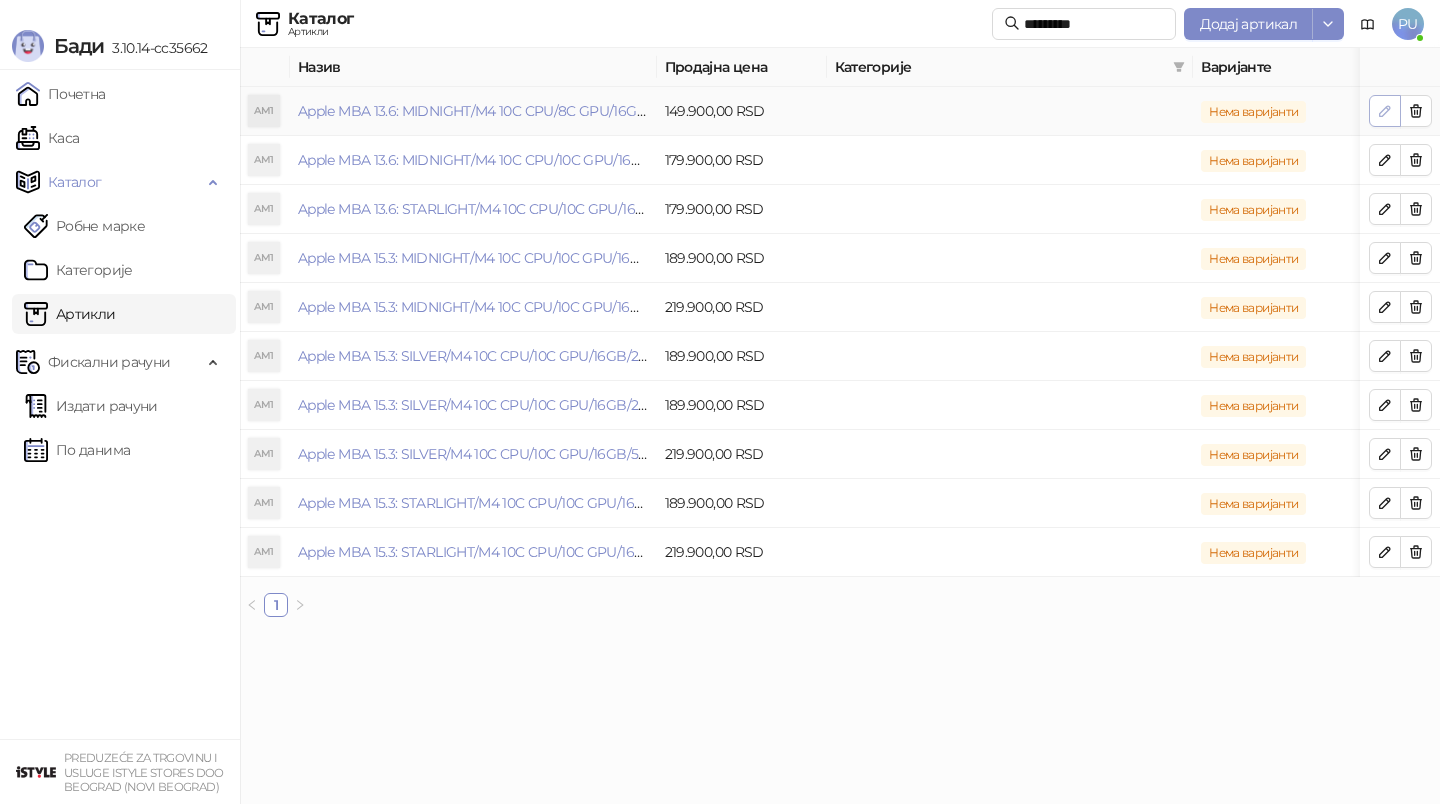 click 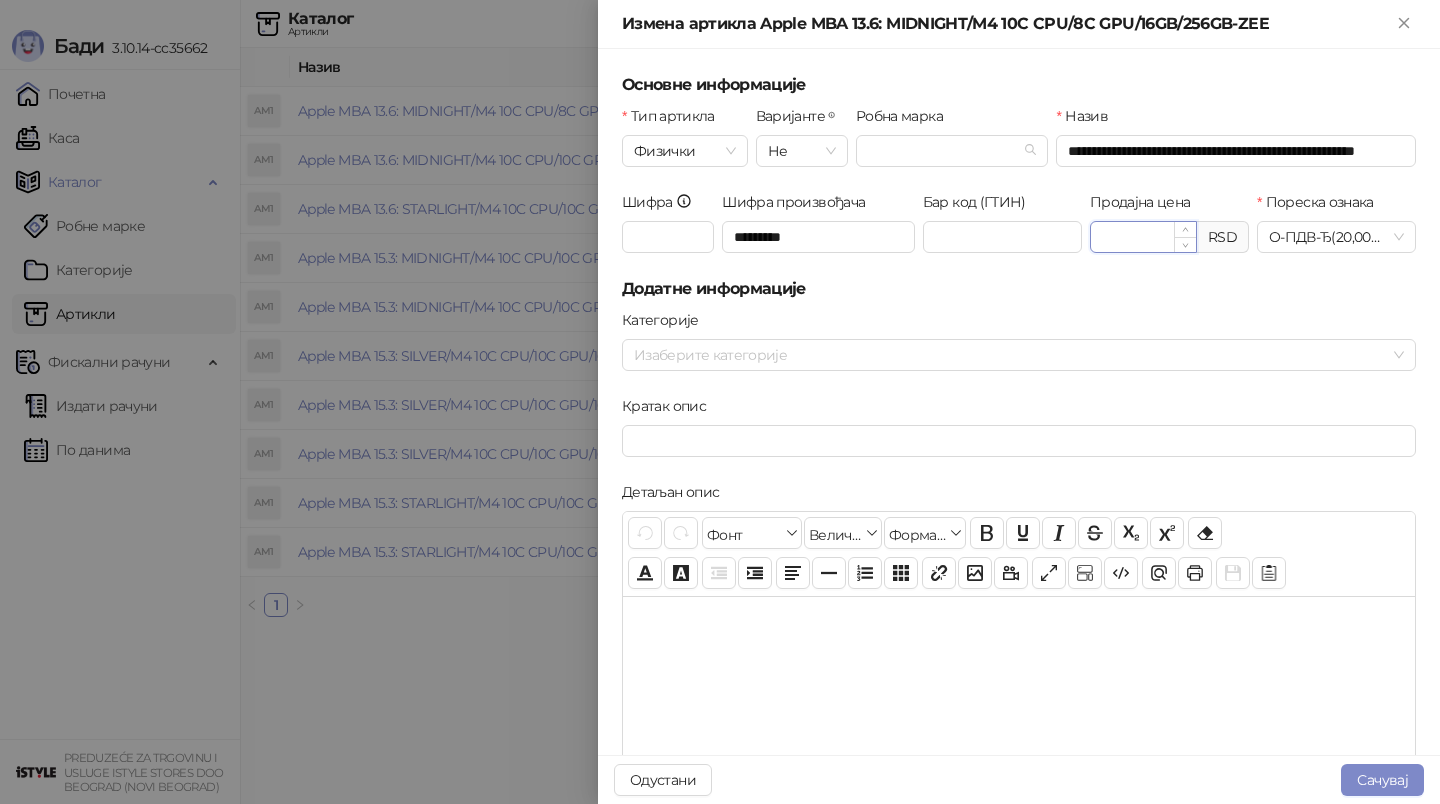 click on "*********" at bounding box center [1143, 237] 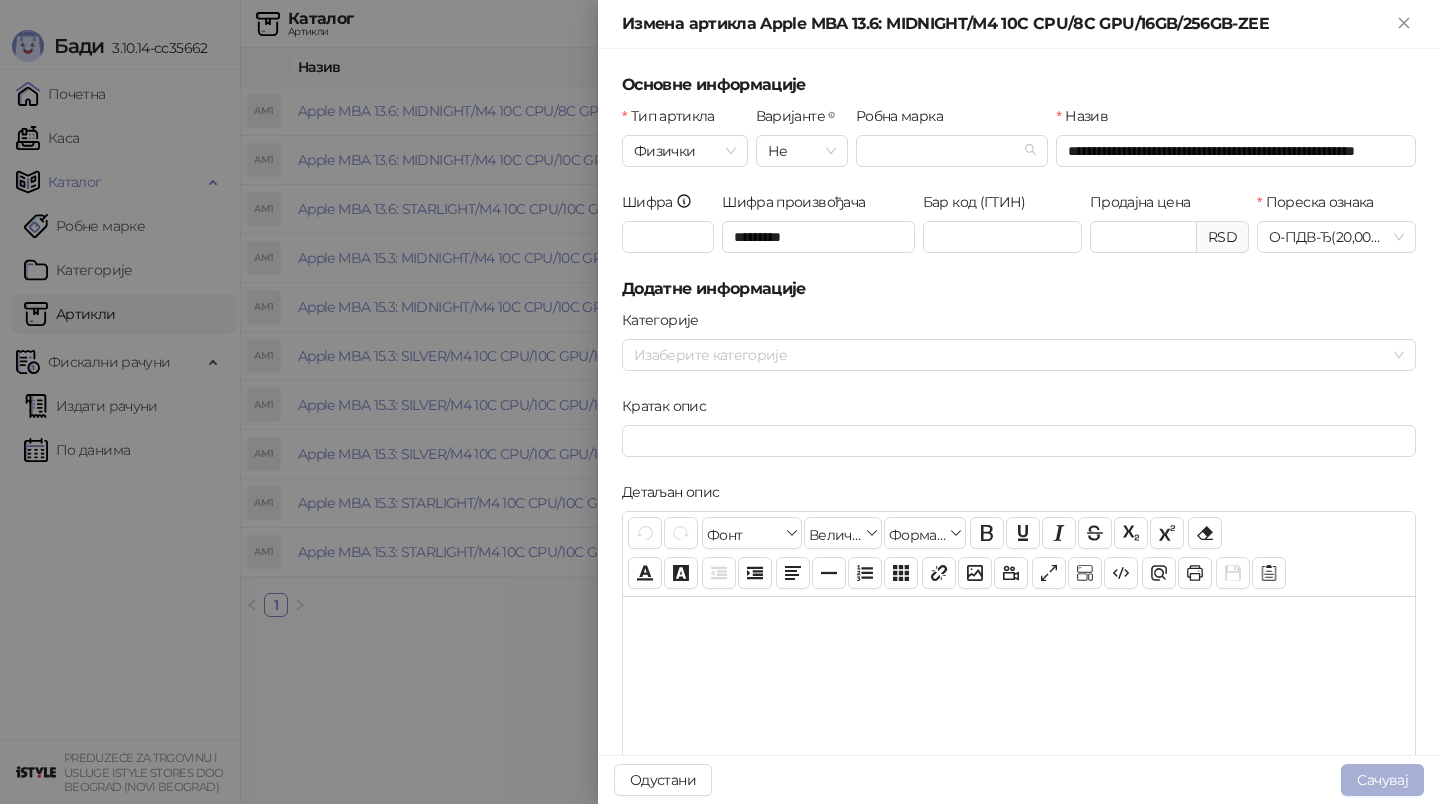 type on "*********" 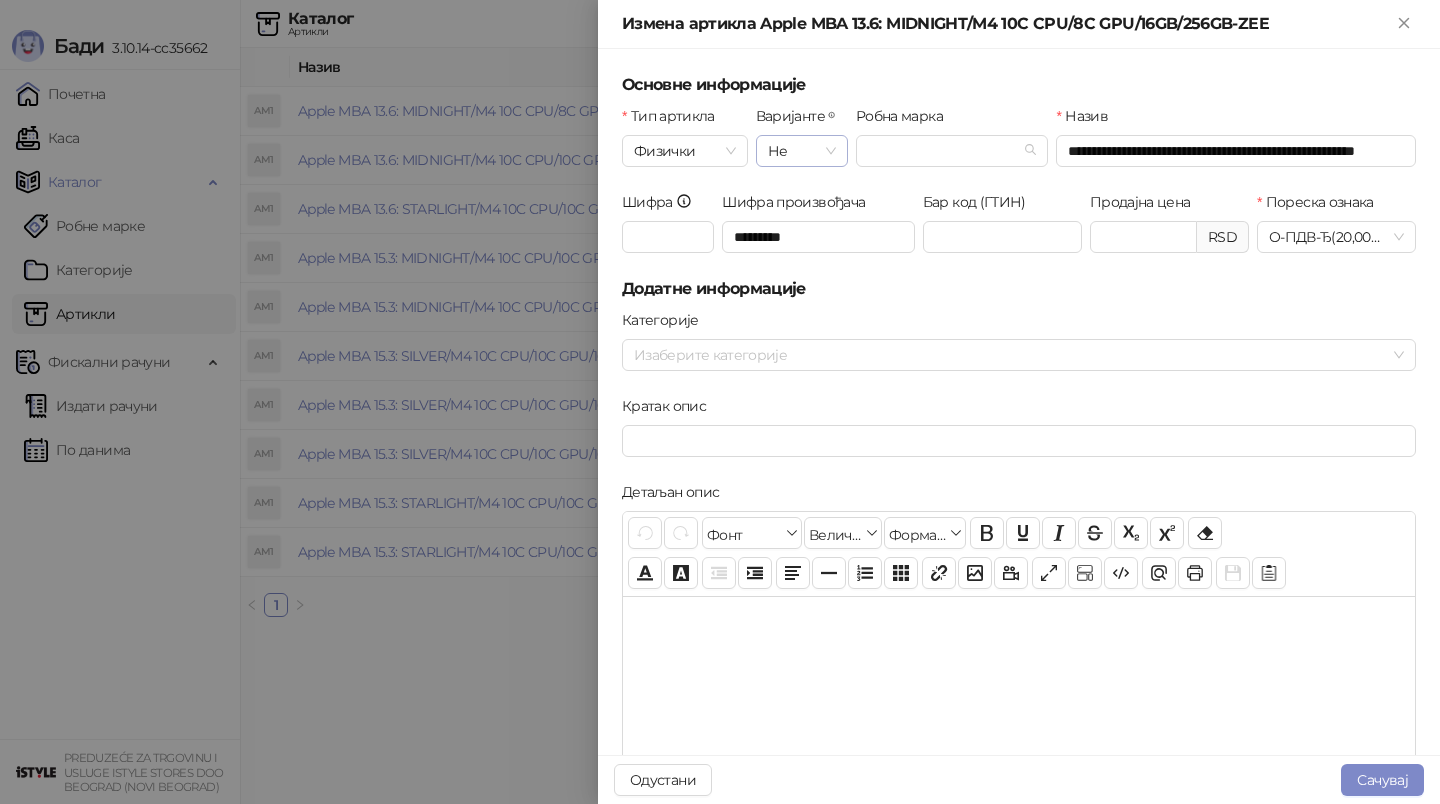 click on "Не" at bounding box center [802, 151] 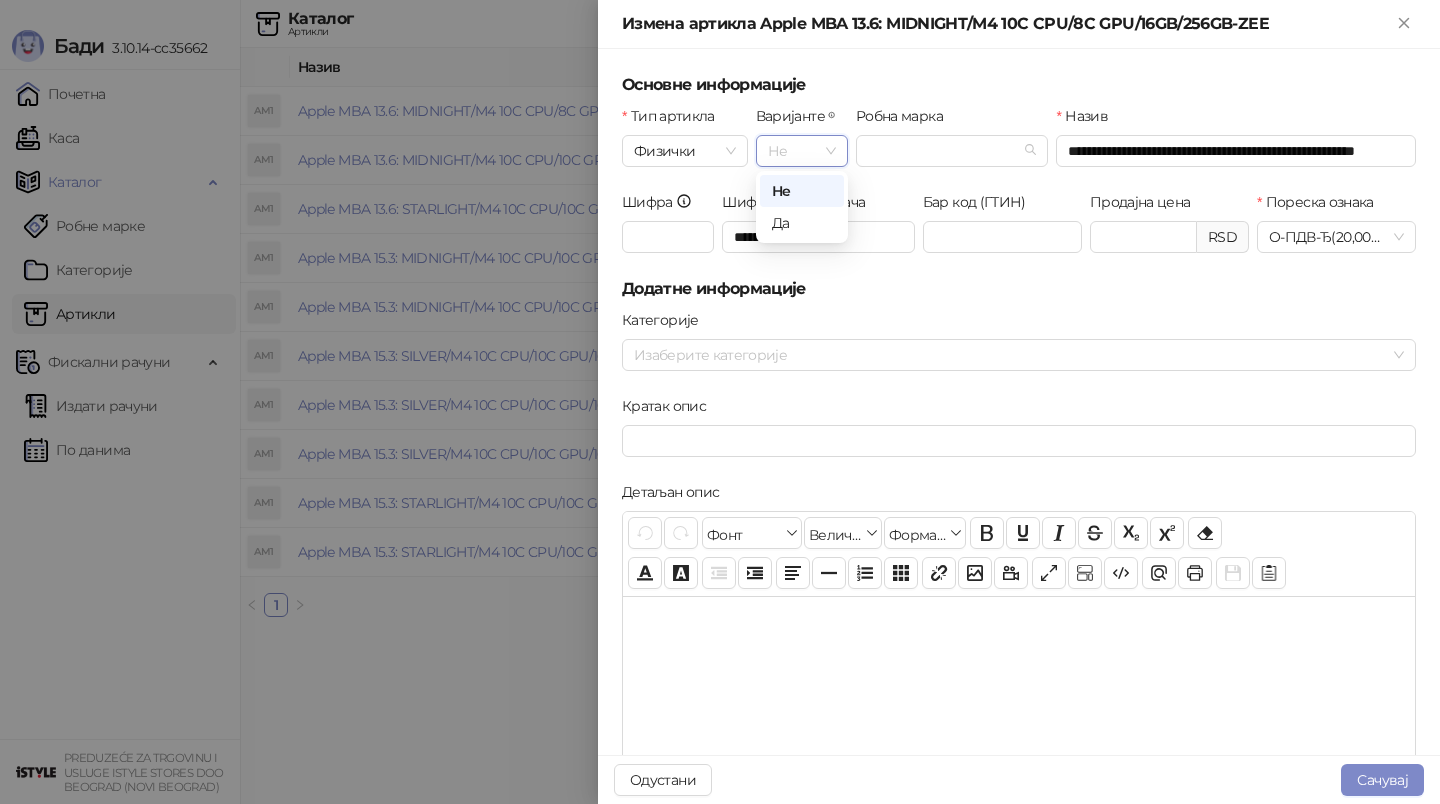 click on "Не" at bounding box center [802, 151] 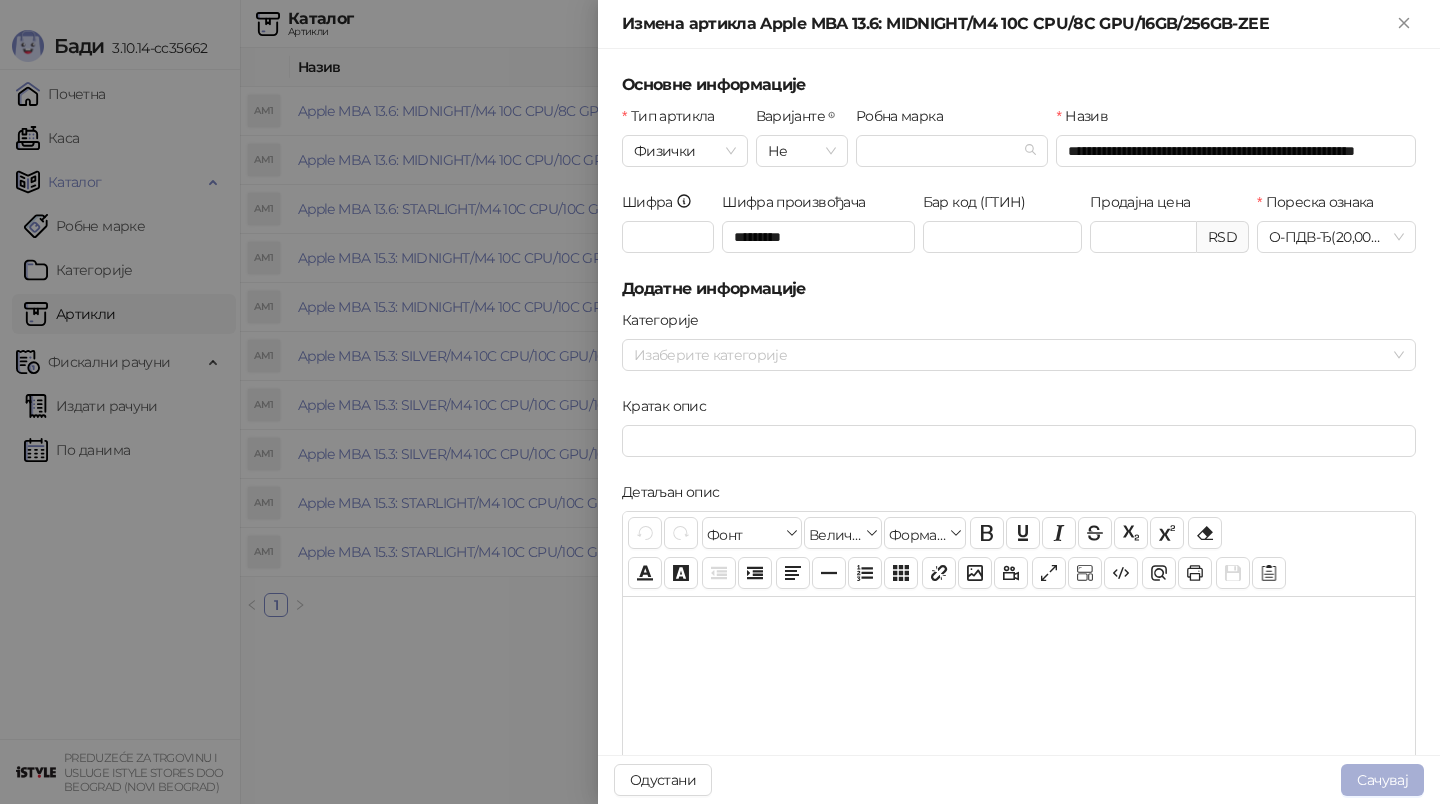 click on "Сачувај" at bounding box center (1382, 780) 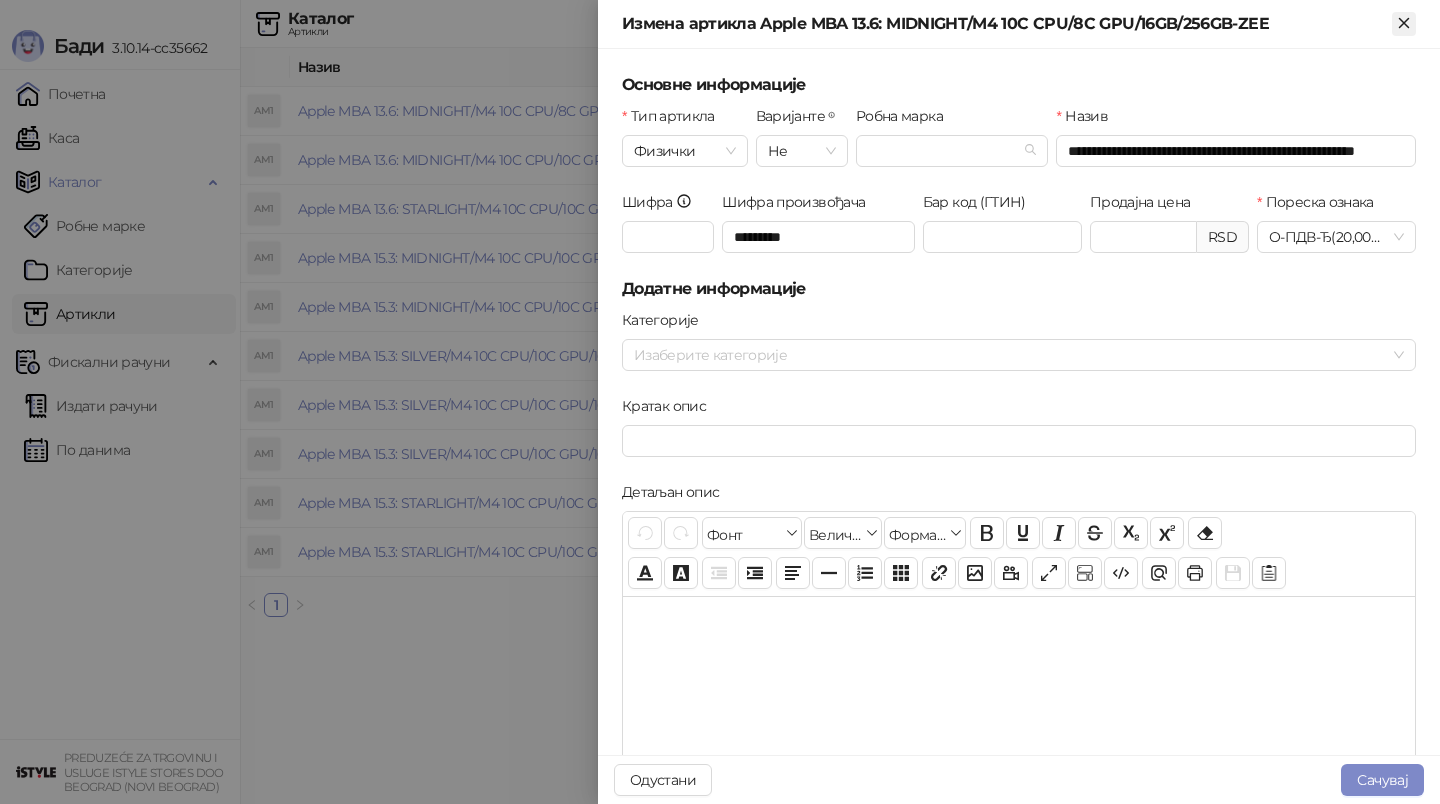 click 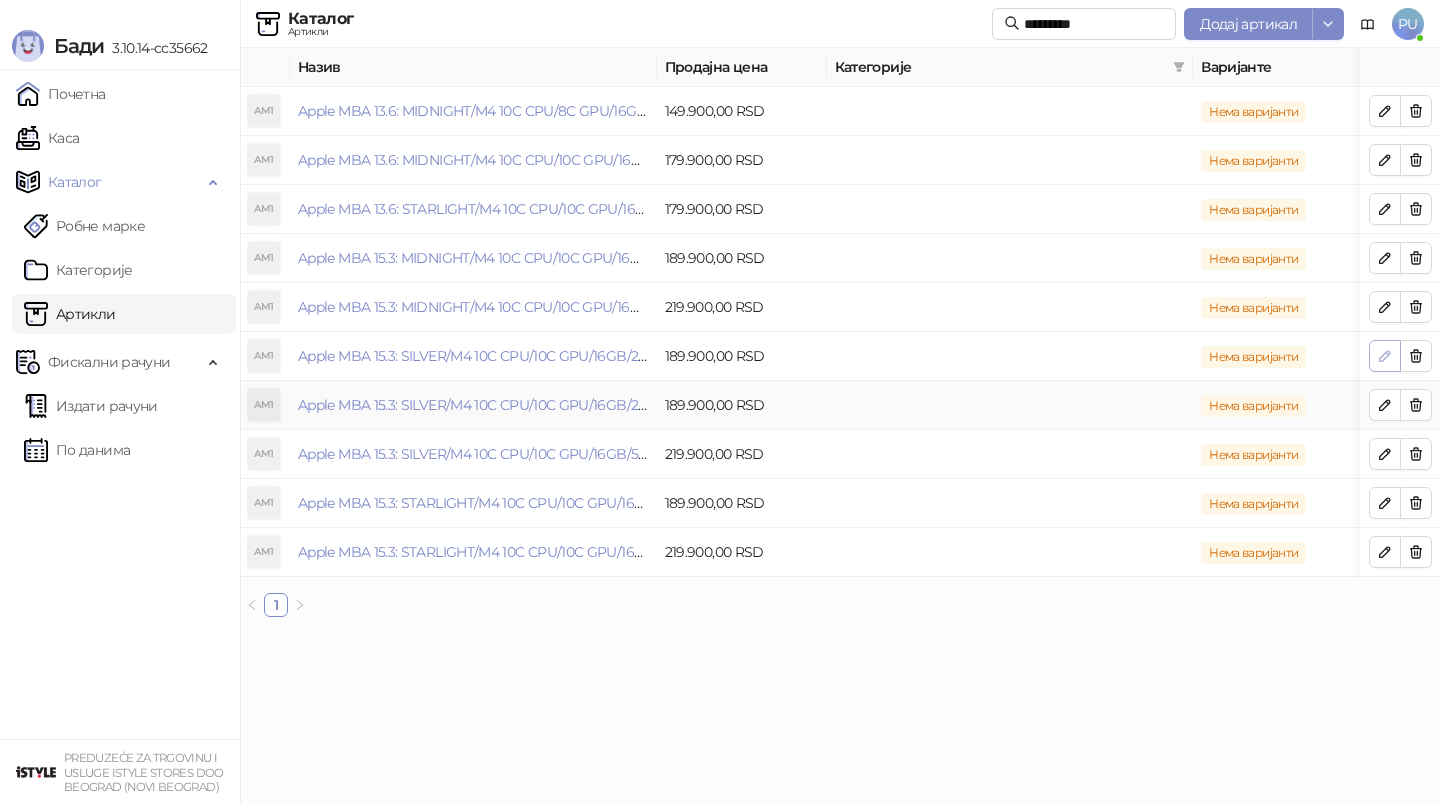click at bounding box center (1385, 356) 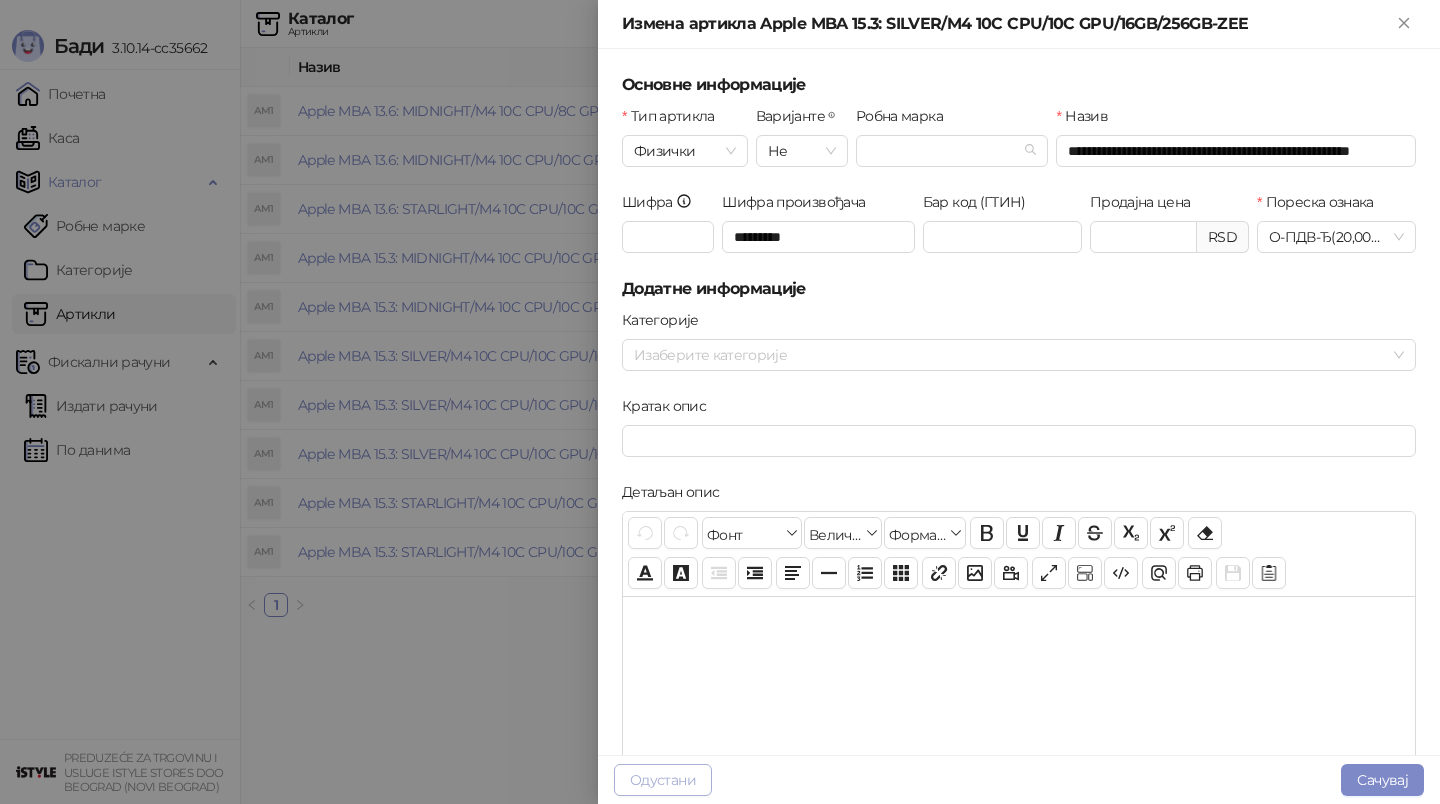 click on "Одустани" at bounding box center (663, 780) 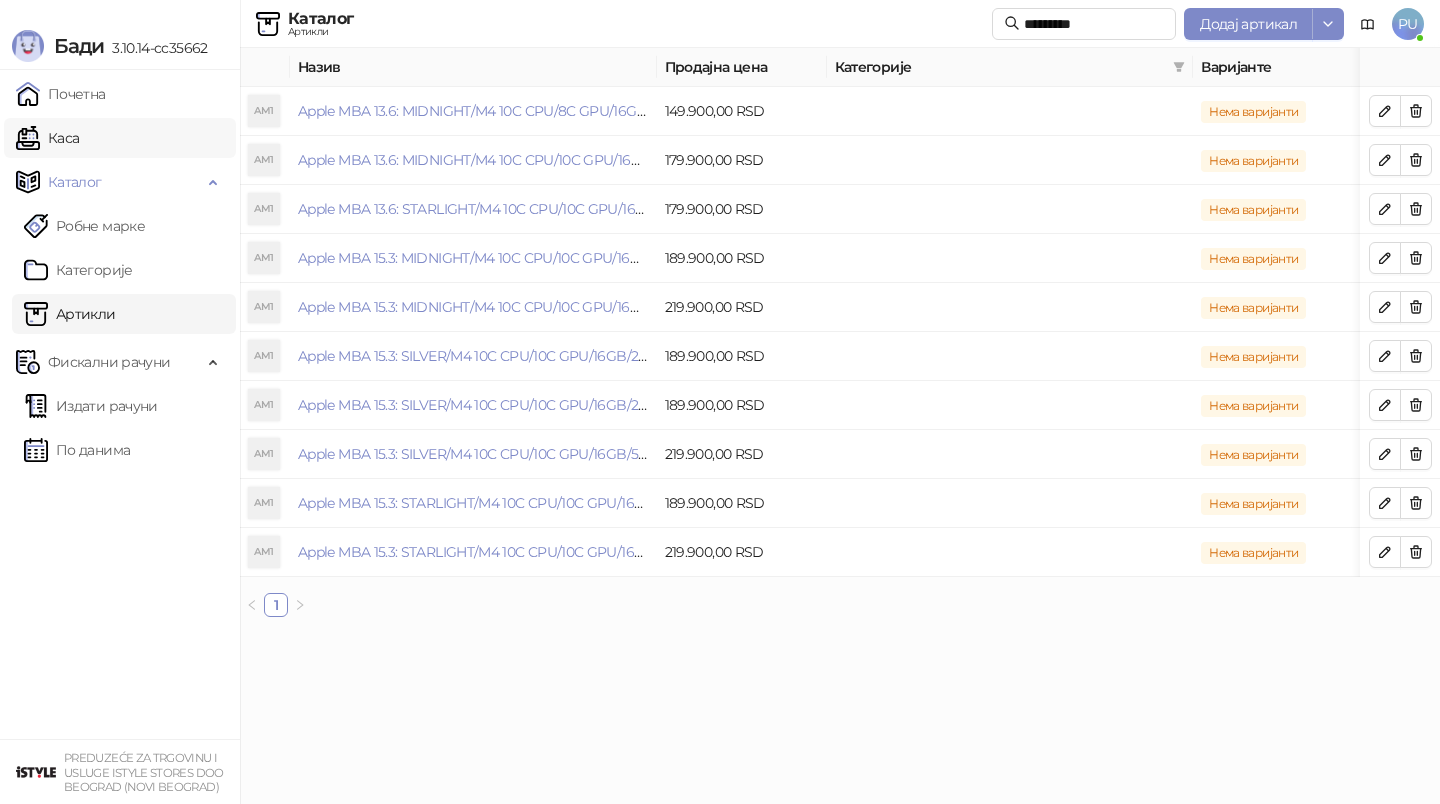 click on "Каса" at bounding box center [47, 138] 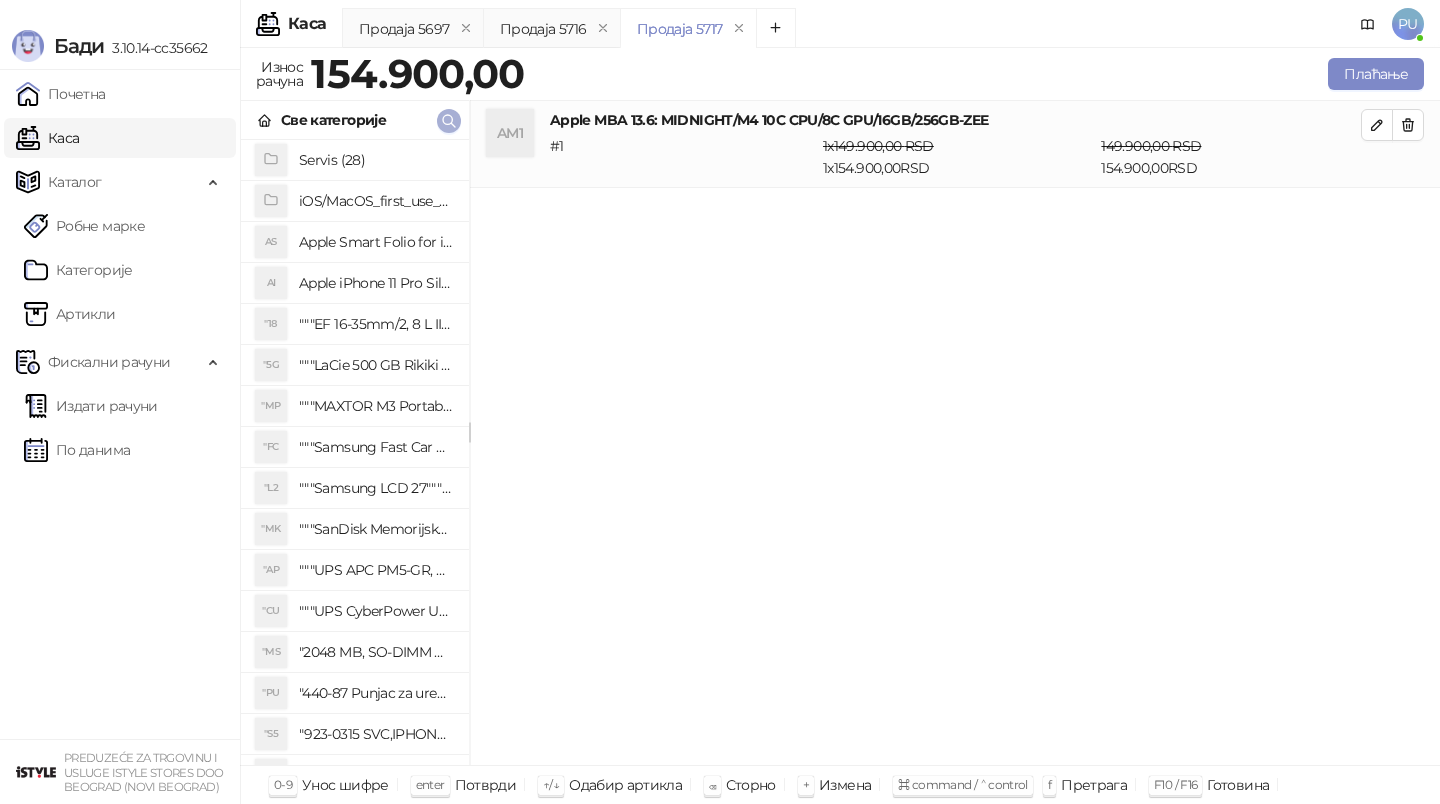 click 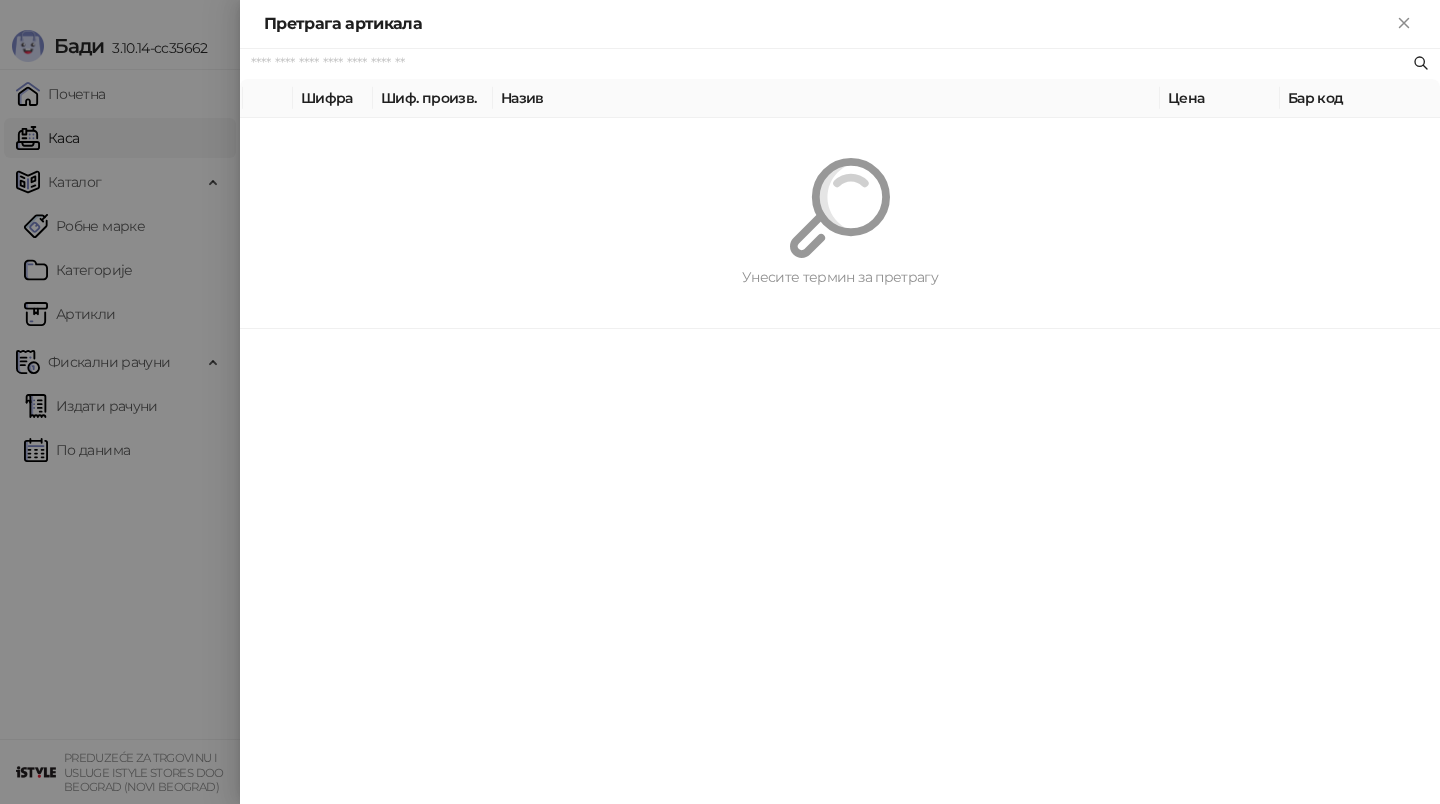 paste on "**********" 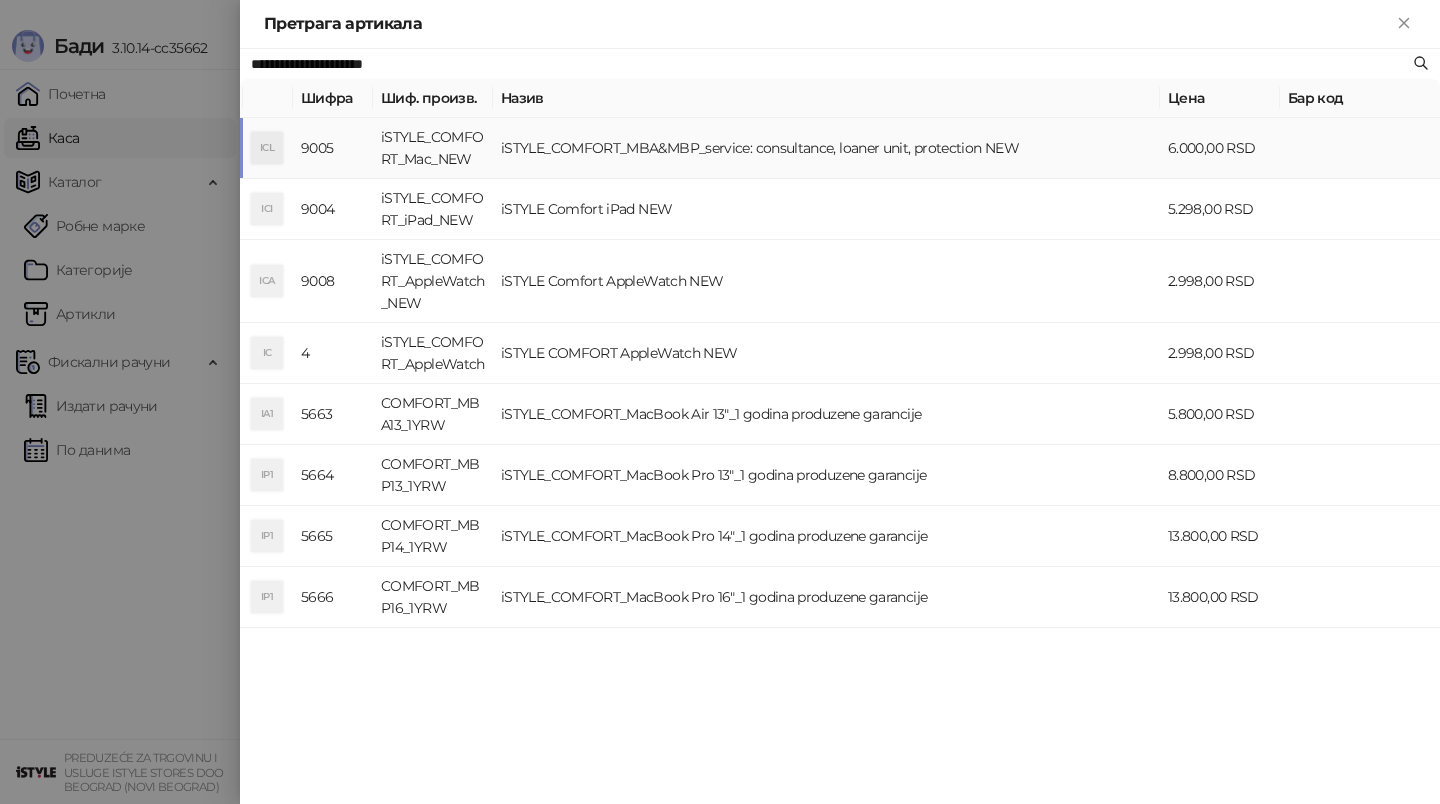 click on "iSTYLE_COMFORT_MBA&MBP_service: consultance, loaner unit, protection NEW" at bounding box center (826, 148) 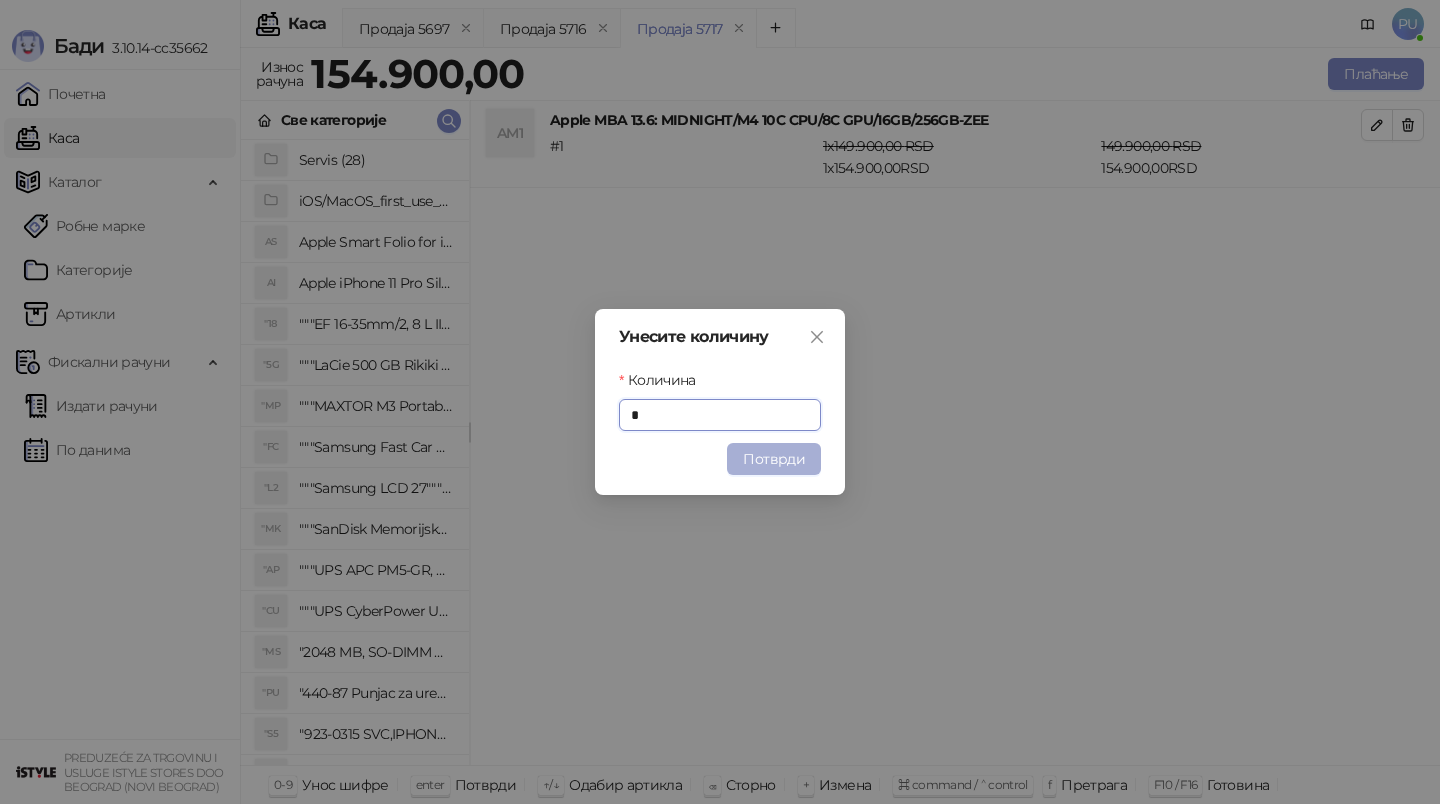 click on "Потврди" at bounding box center (774, 459) 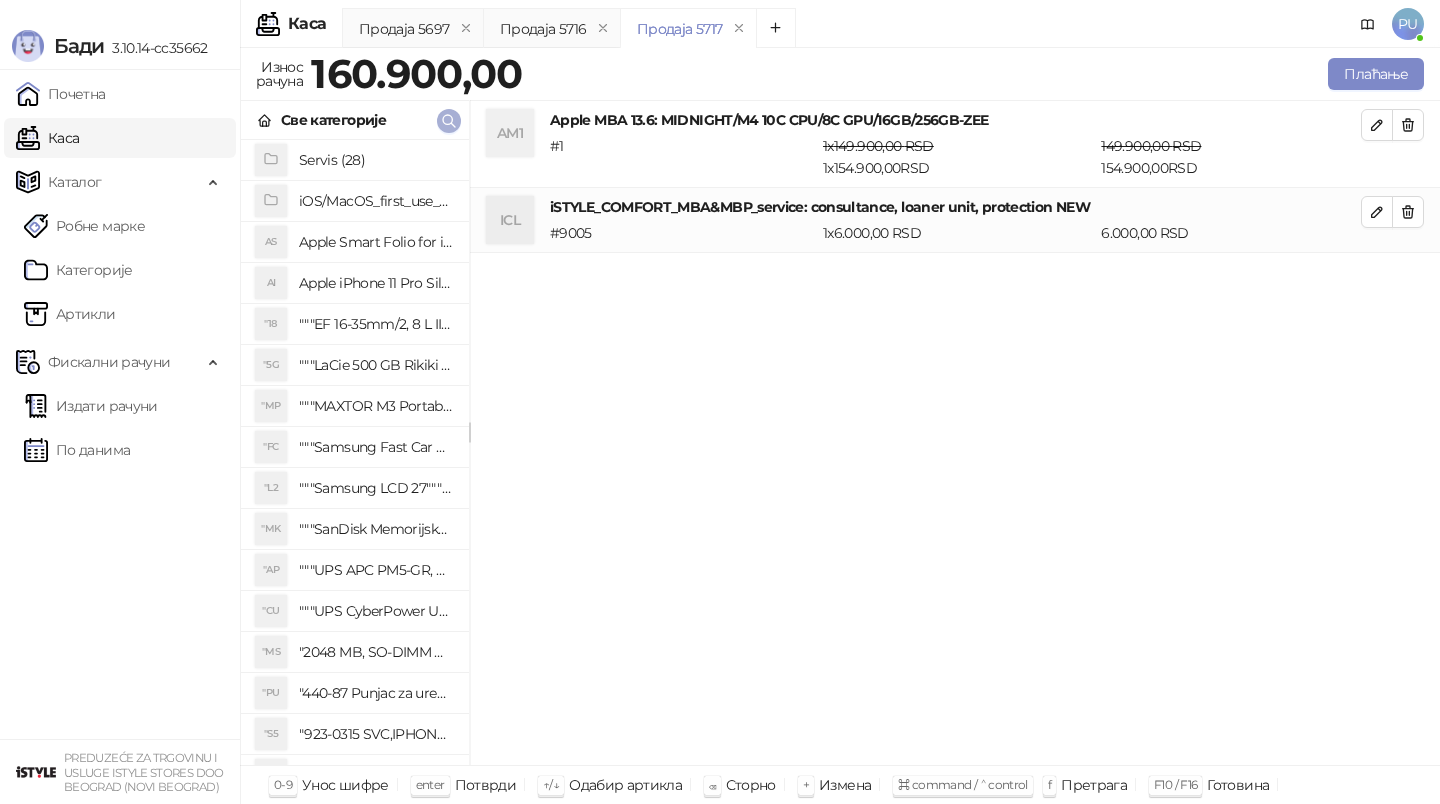 click 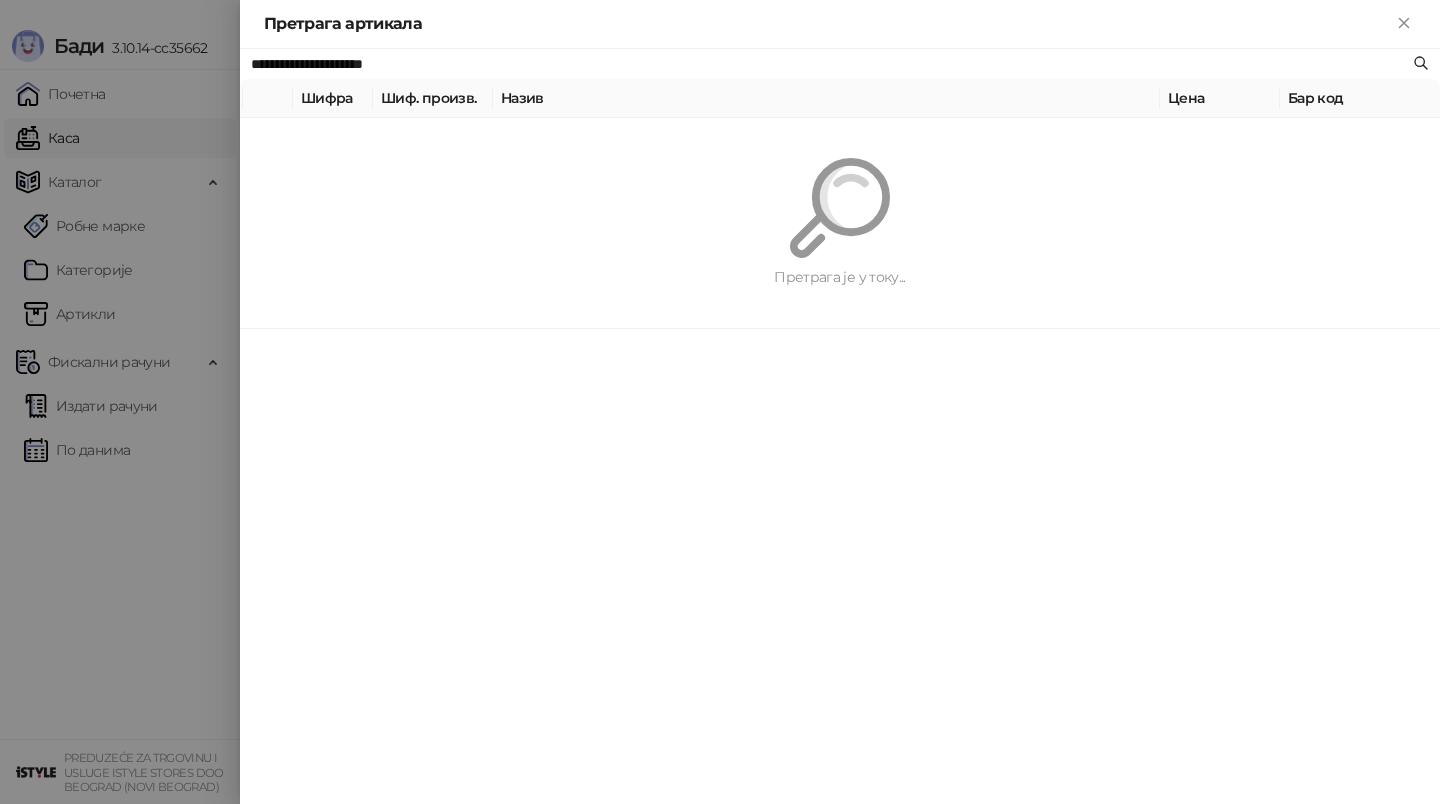 paste 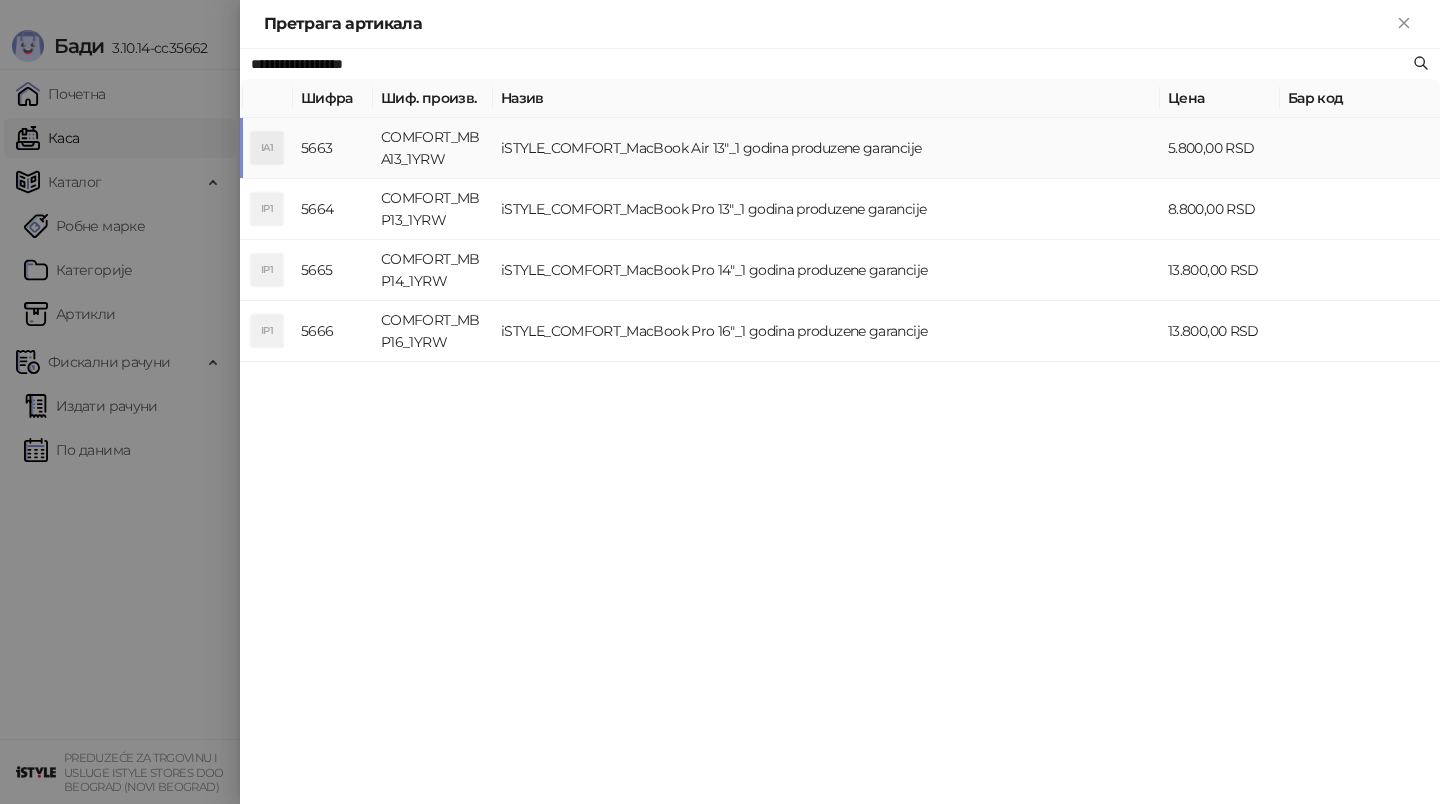 click on "iSTYLE_COMFORT_MacBook Air 13"_1 godina produzene garancije" at bounding box center (826, 148) 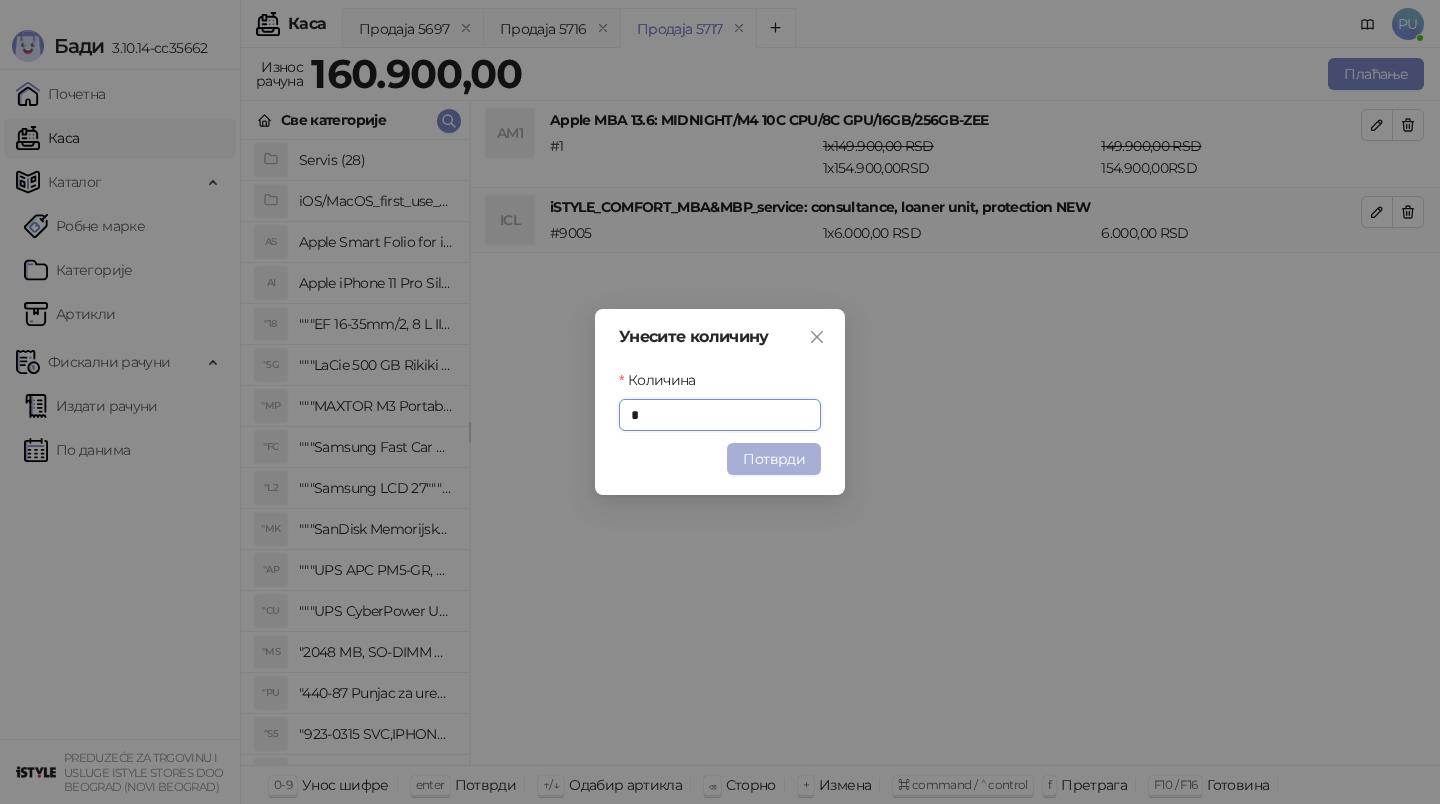 click on "Потврди" at bounding box center [774, 459] 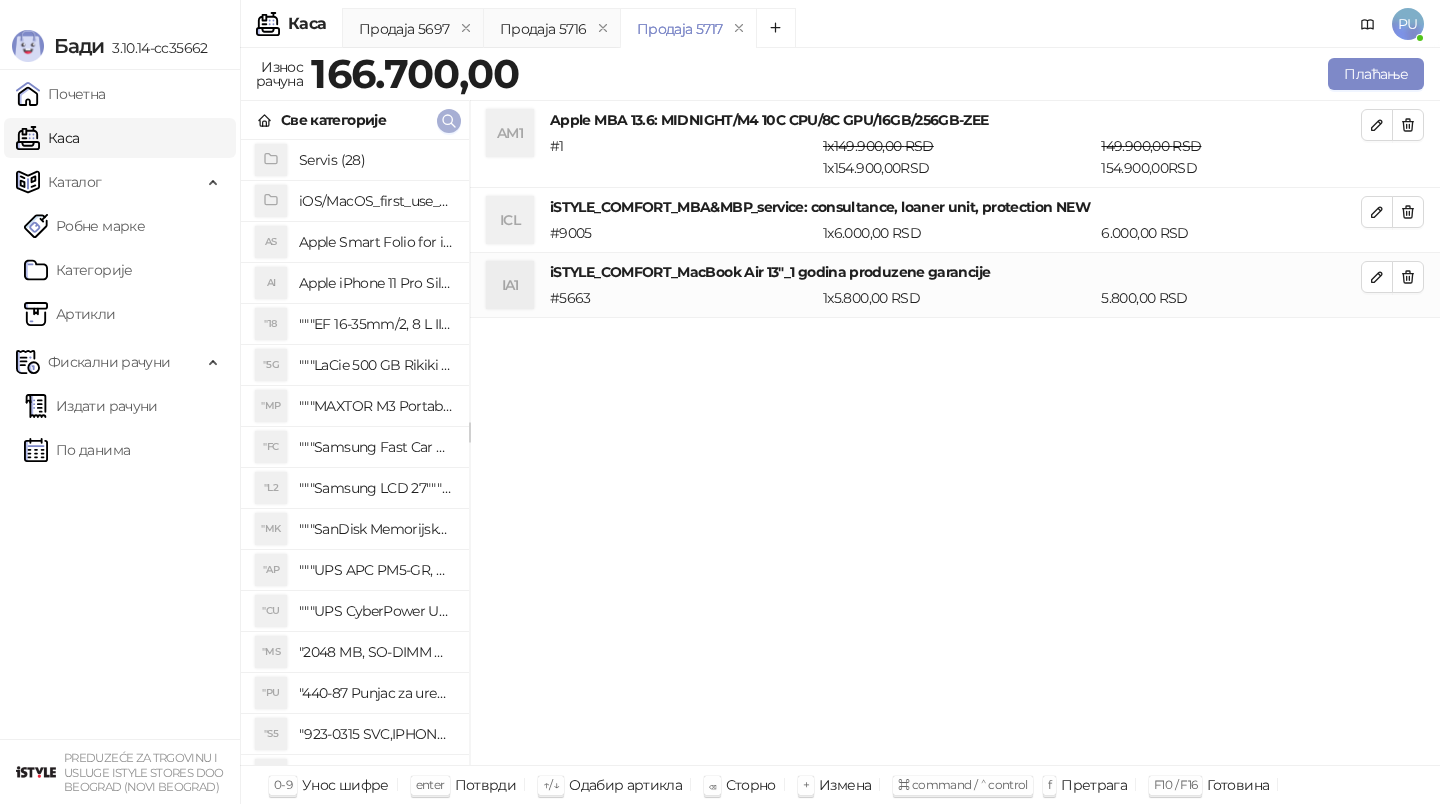 click 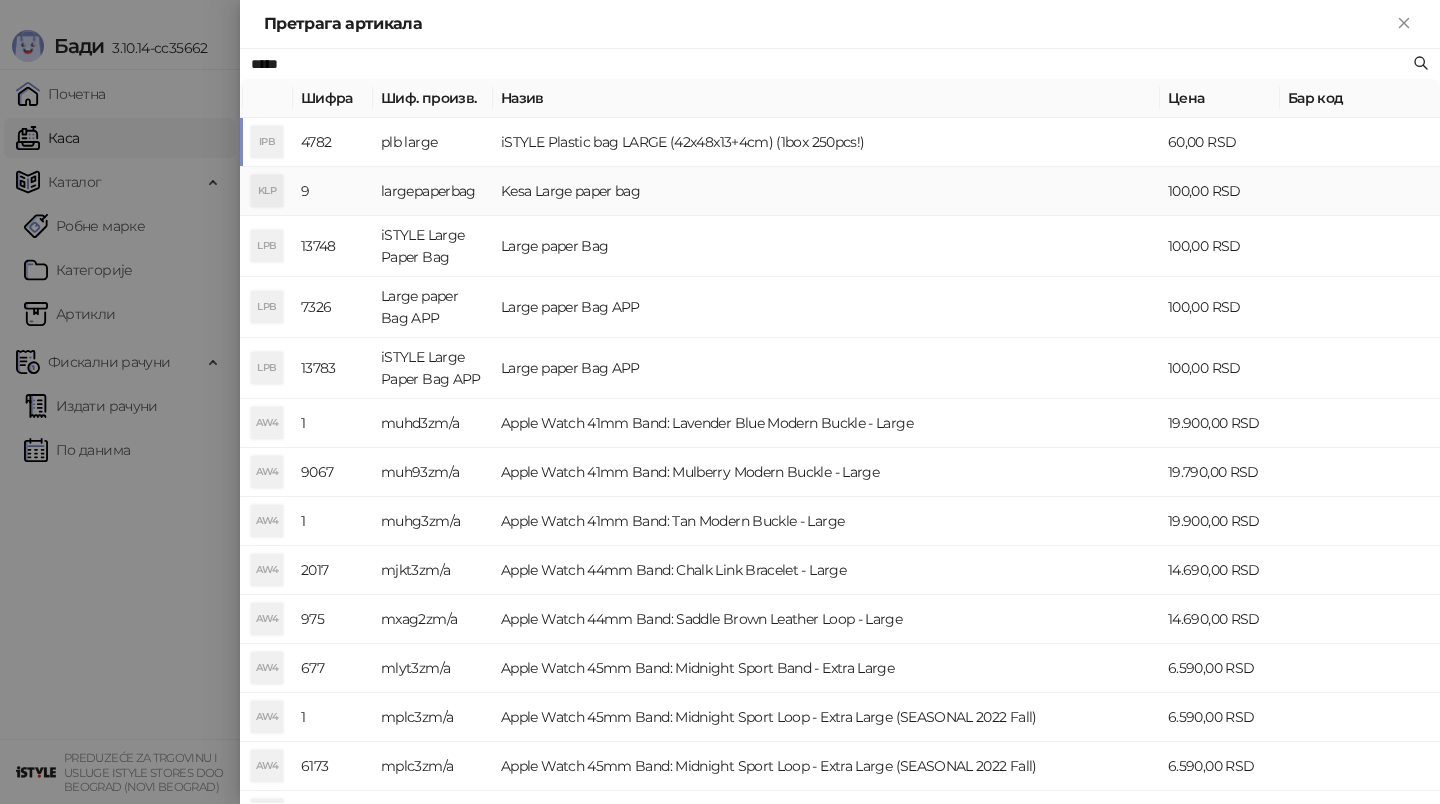type on "*****" 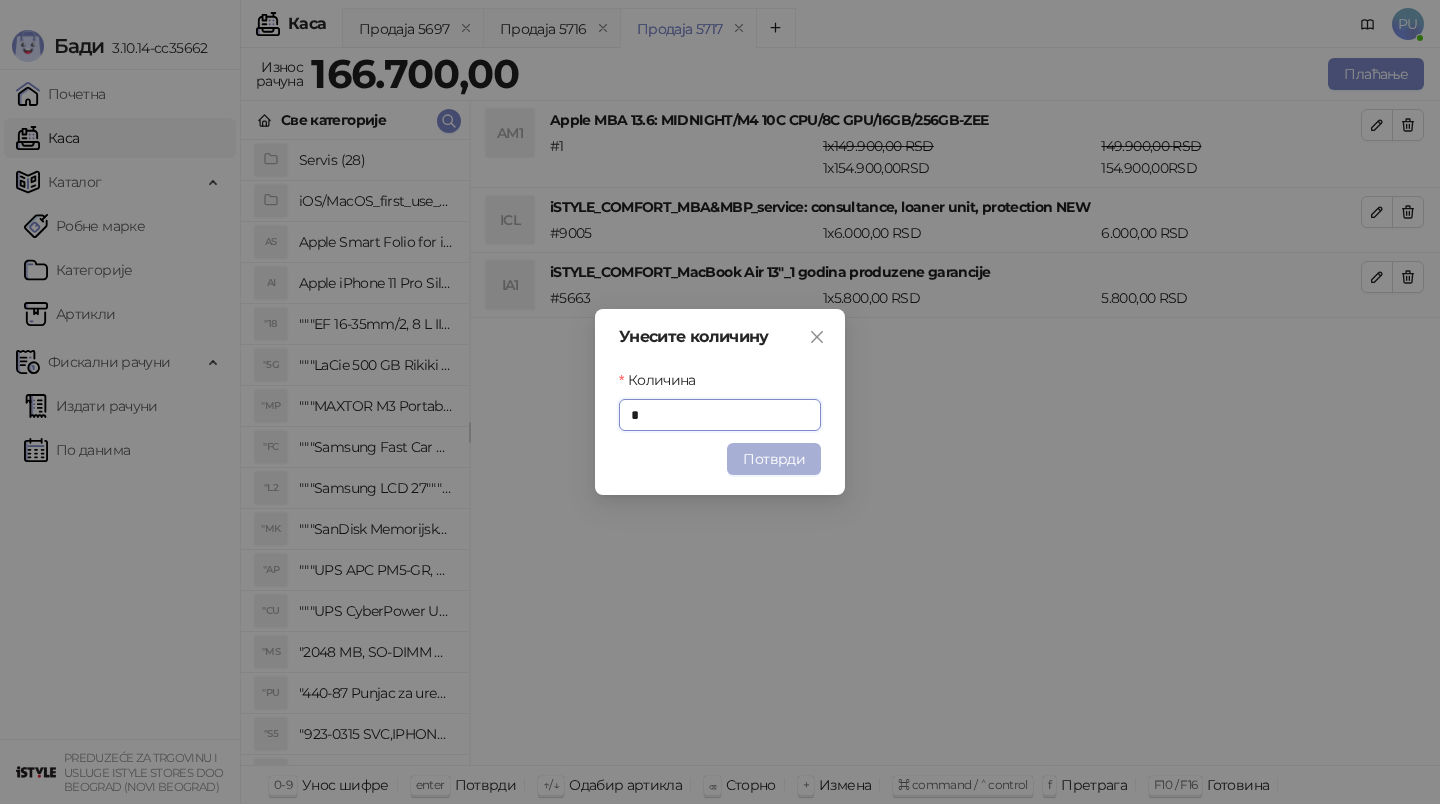 click on "Потврди" at bounding box center (774, 459) 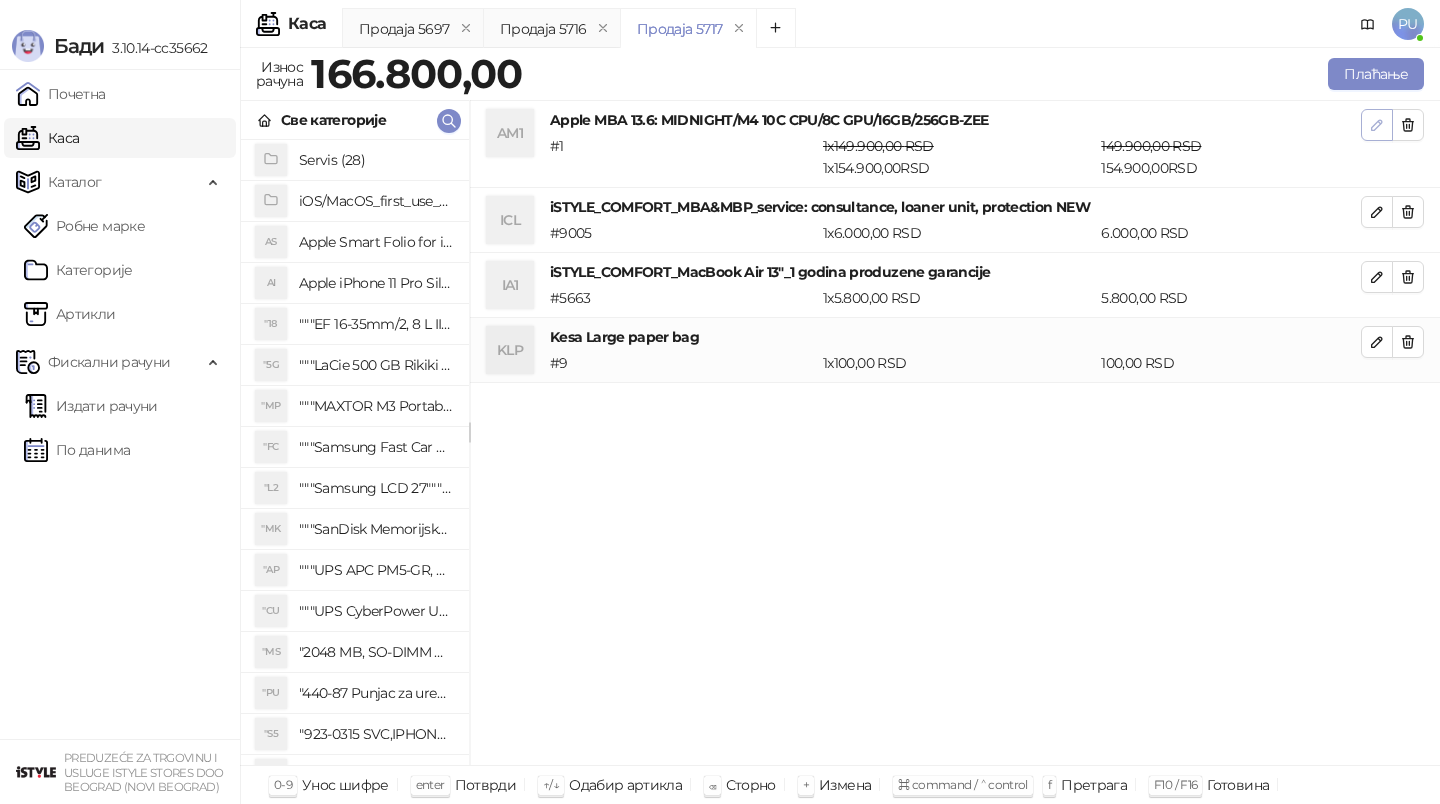 click at bounding box center (1377, 125) 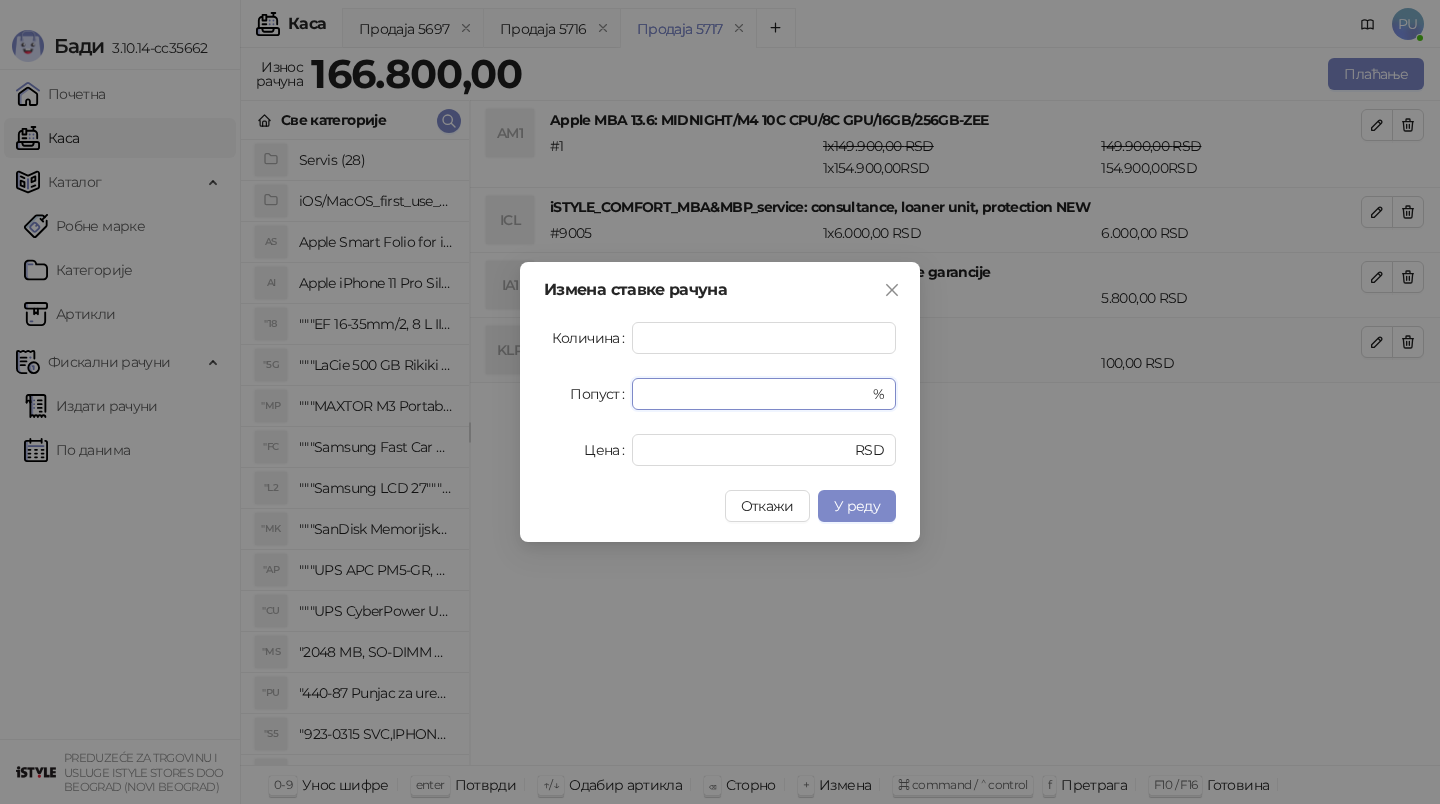 drag, startPoint x: 679, startPoint y: 396, endPoint x: 552, endPoint y: 396, distance: 127 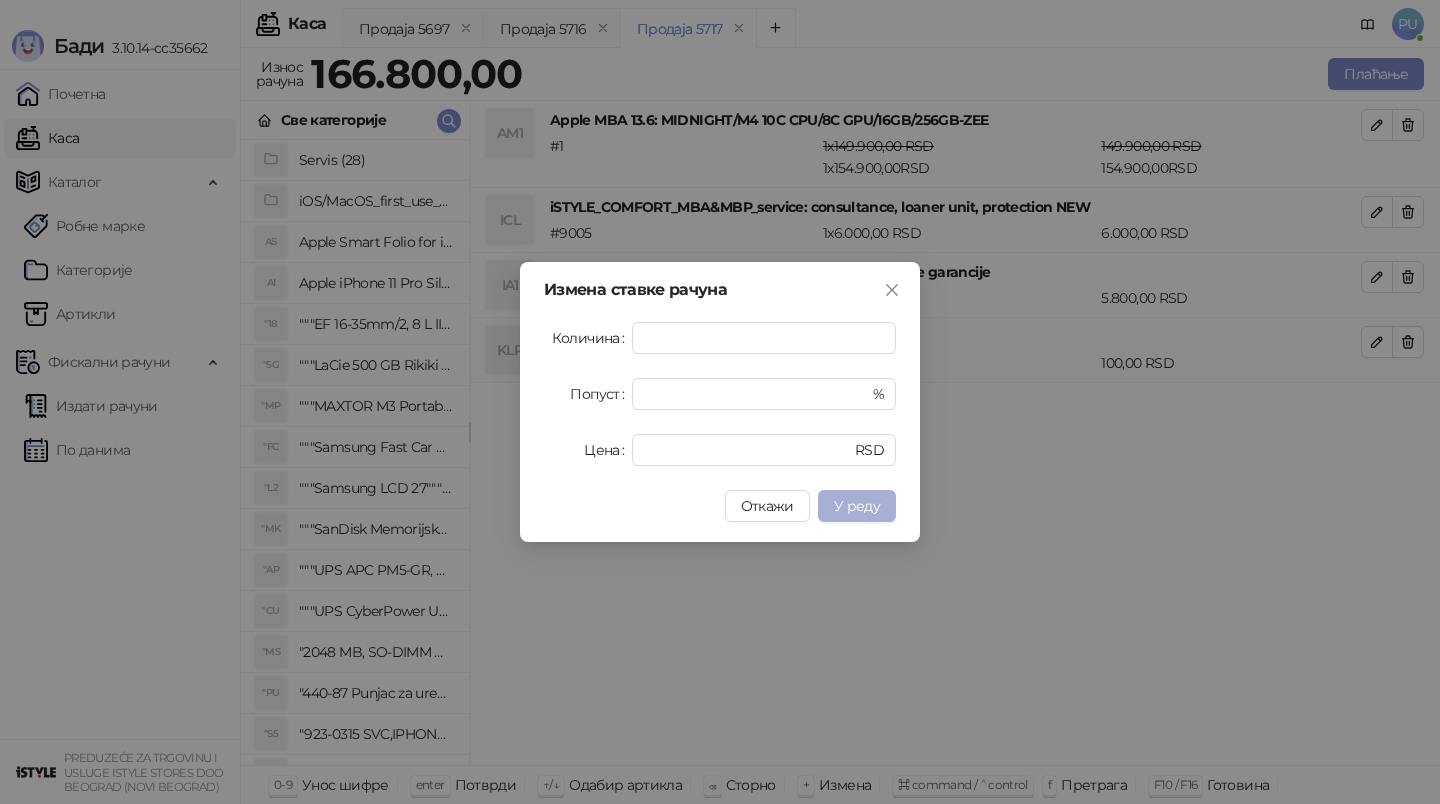 click on "У реду" at bounding box center (857, 506) 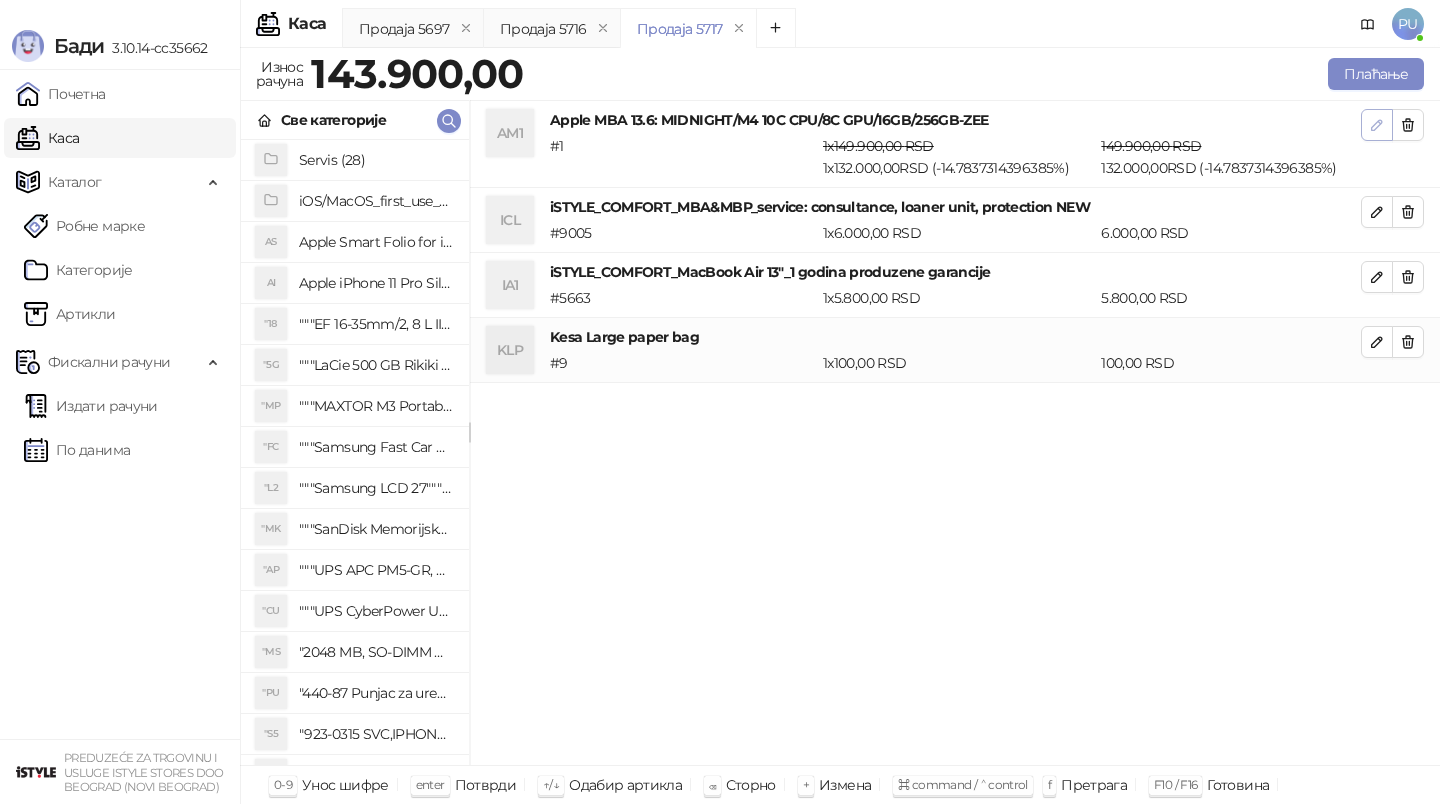 click 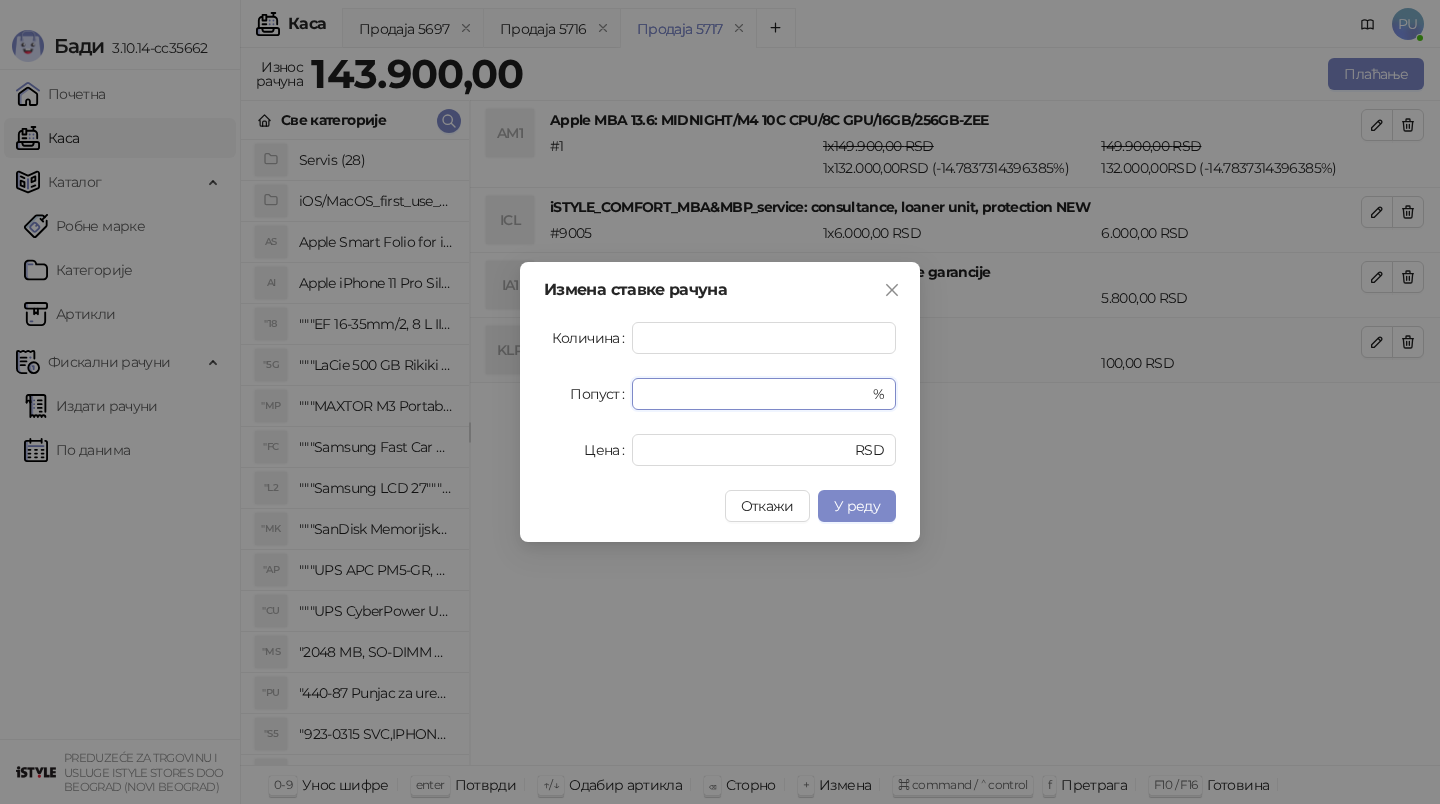 drag, startPoint x: 771, startPoint y: 396, endPoint x: 274, endPoint y: 396, distance: 497 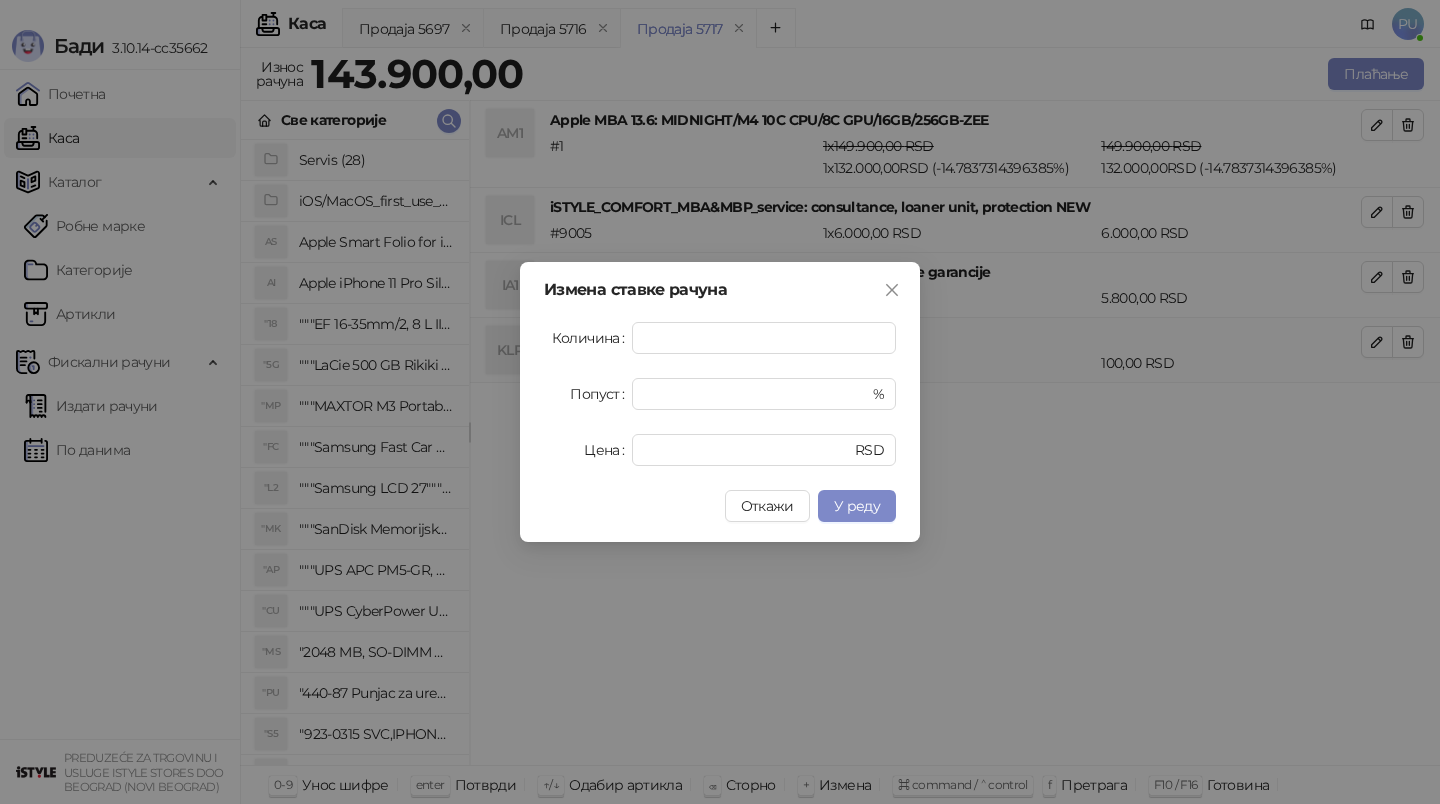 click on "**********" at bounding box center (720, 402) 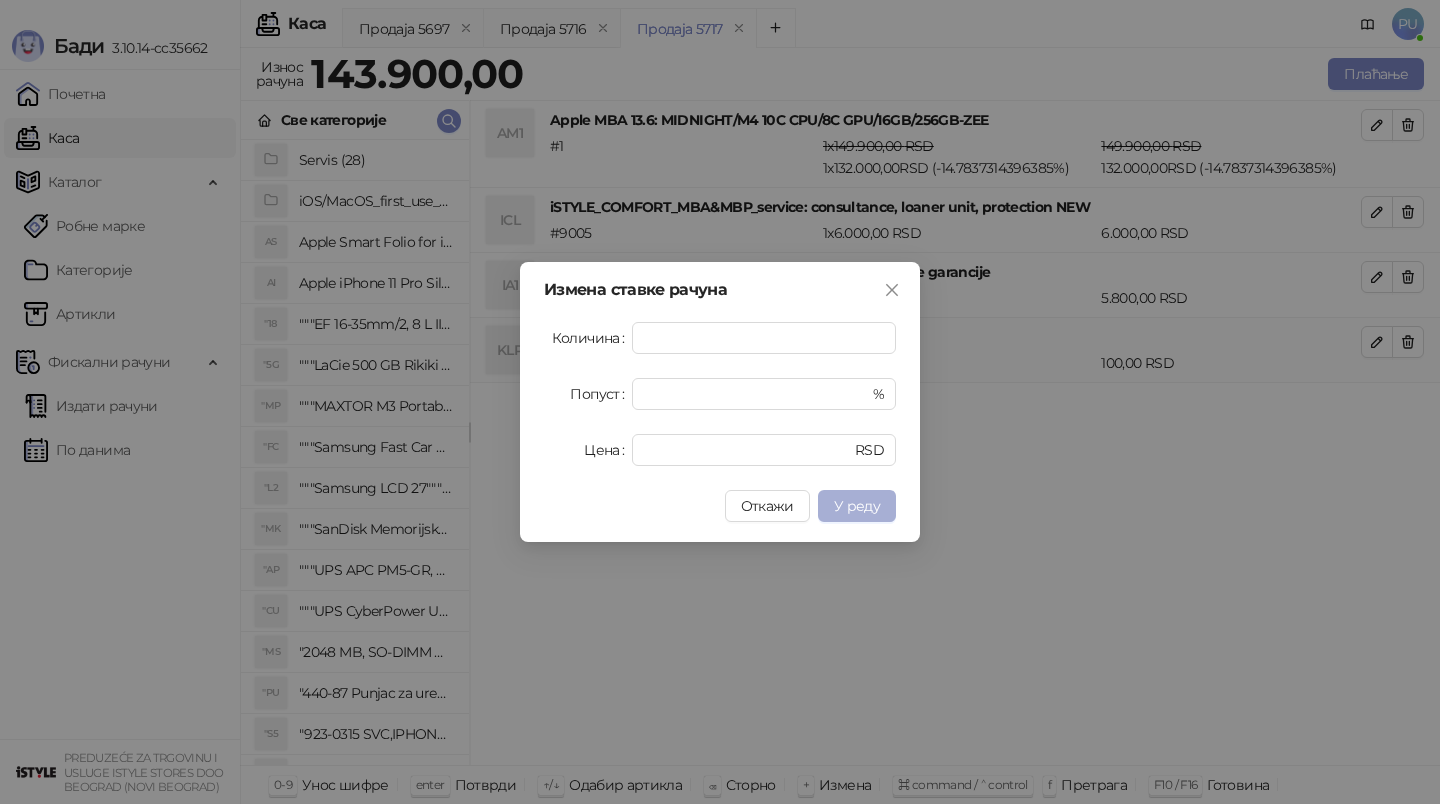 click on "У реду" at bounding box center (857, 506) 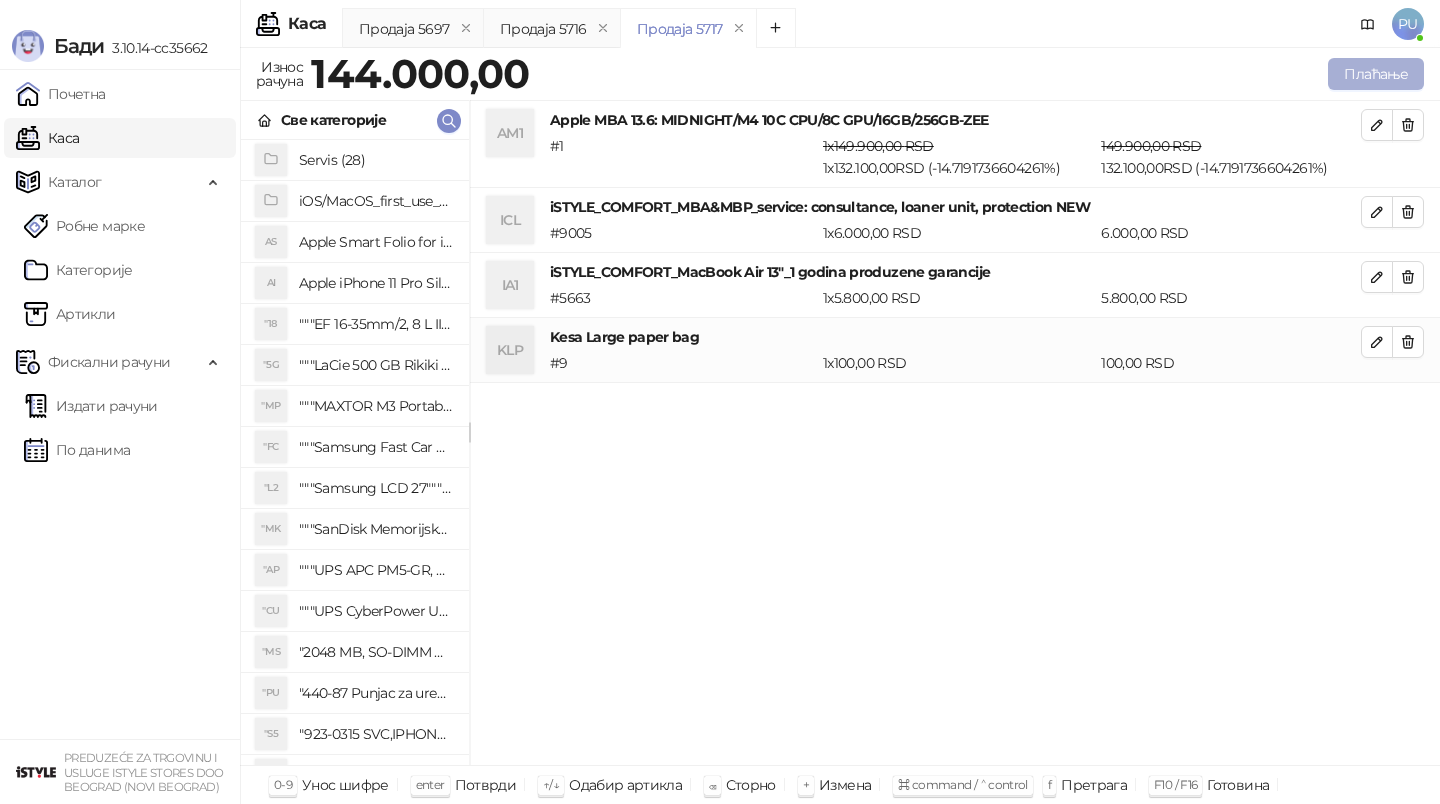 click on "Плаћање" at bounding box center [1376, 74] 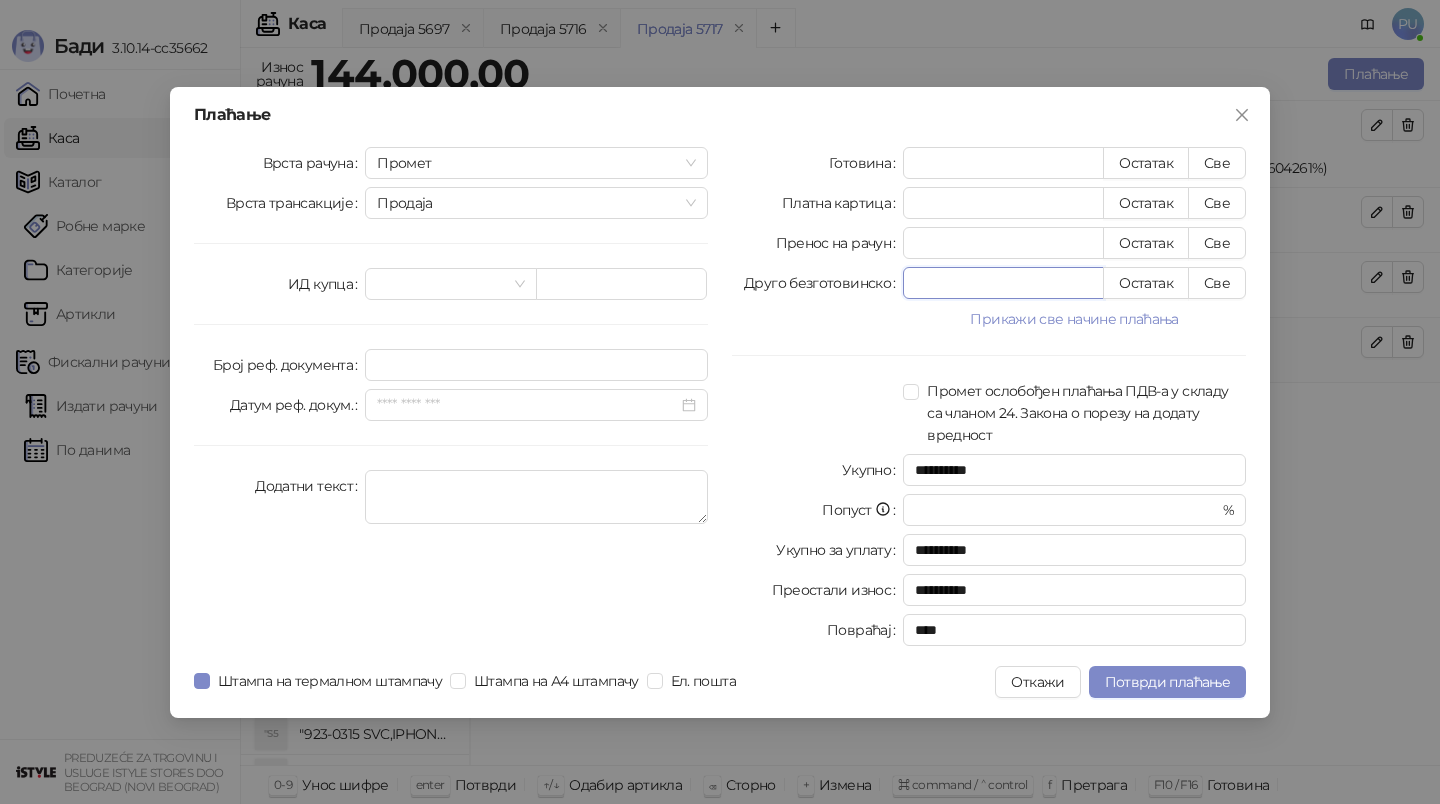 drag, startPoint x: 956, startPoint y: 279, endPoint x: 763, endPoint y: 279, distance: 193 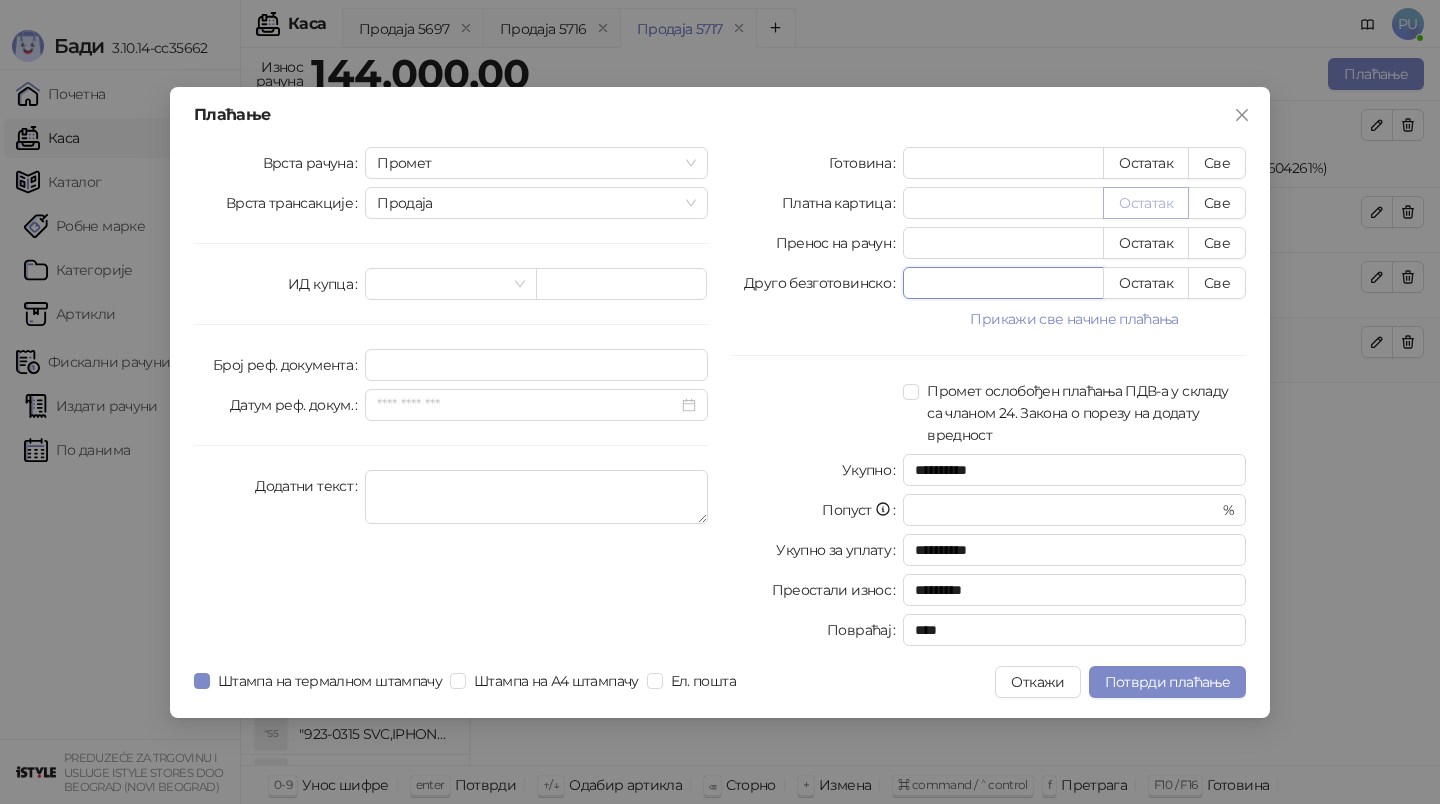 type on "*****" 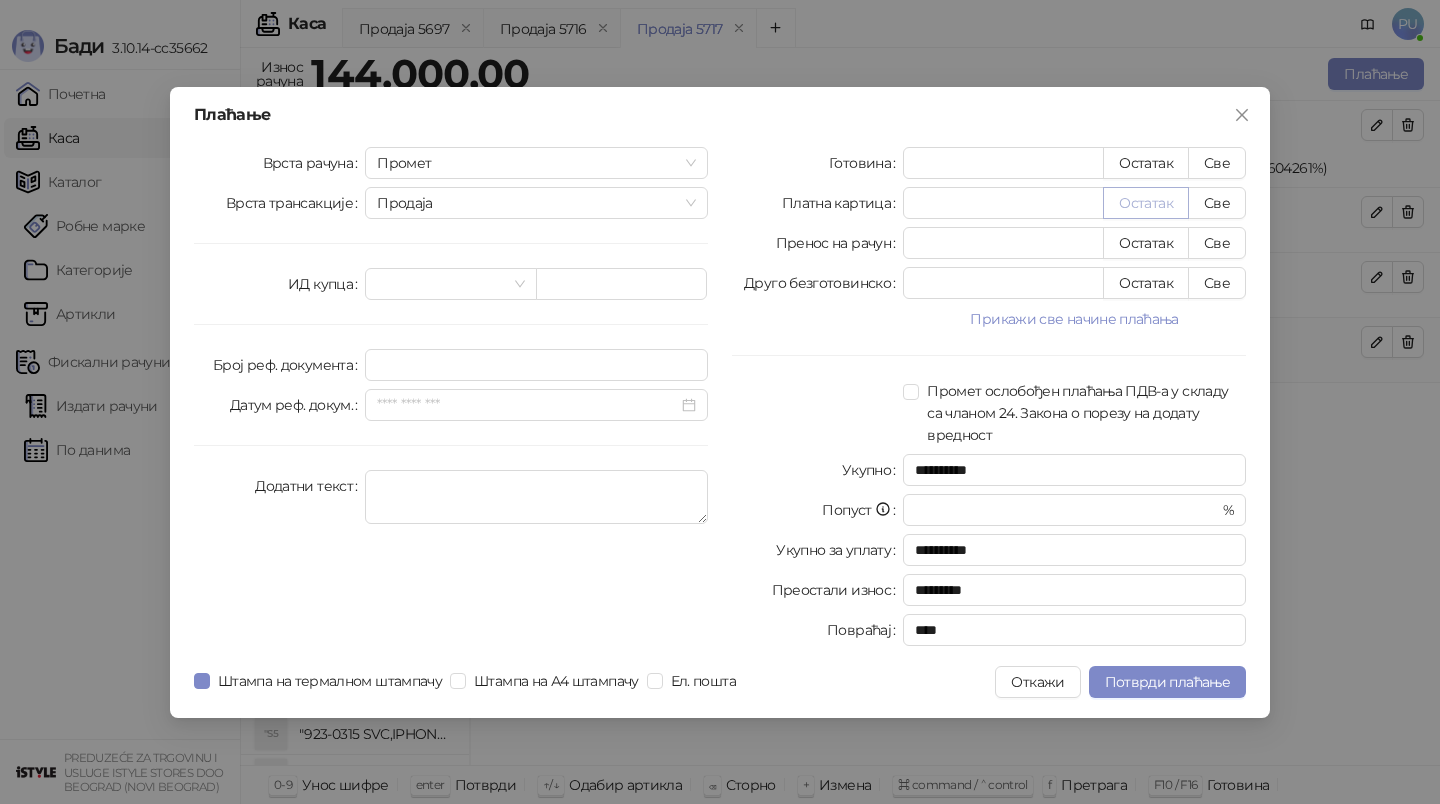 click on "Остатак" at bounding box center [1146, 203] 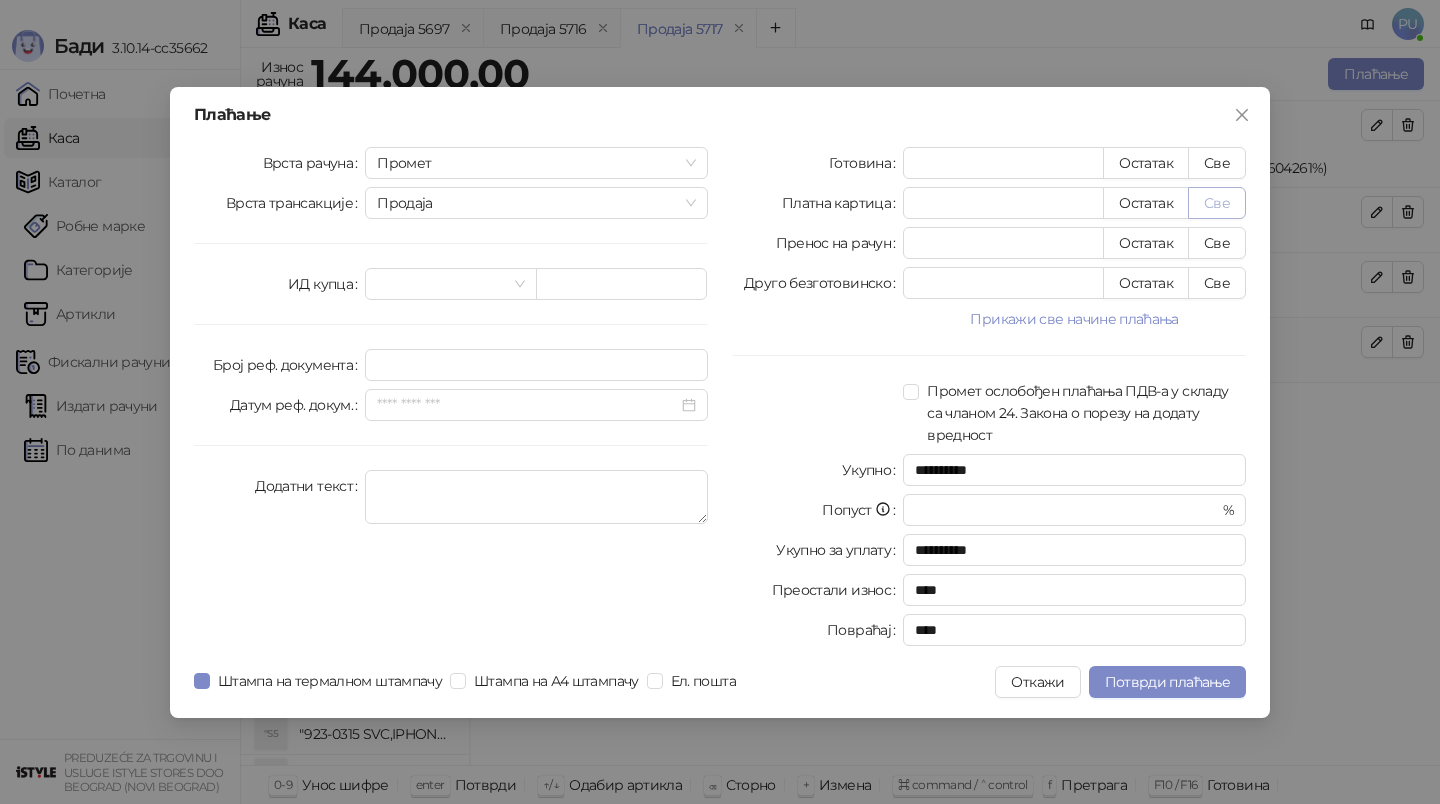 click on "Све" at bounding box center (1217, 203) 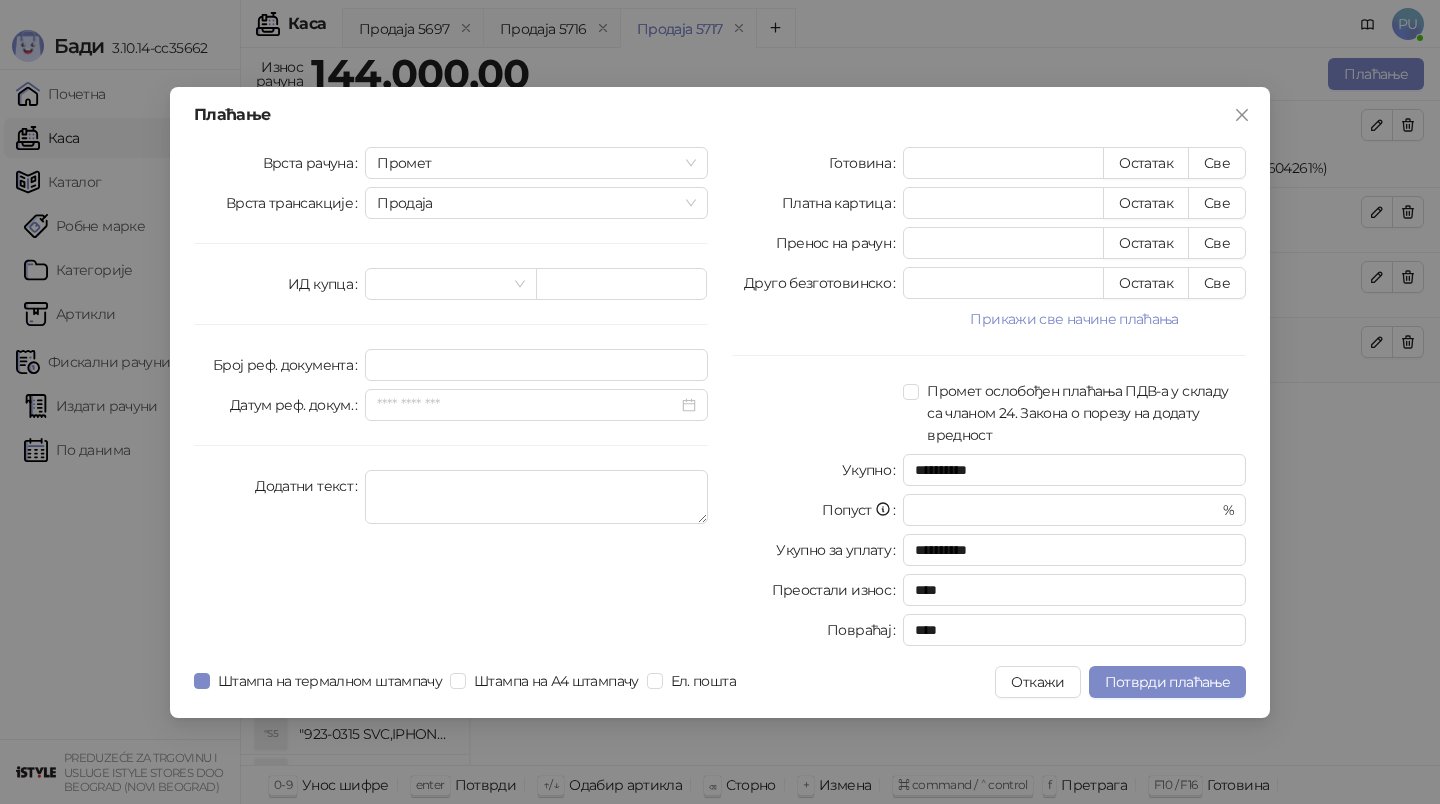 type on "******" 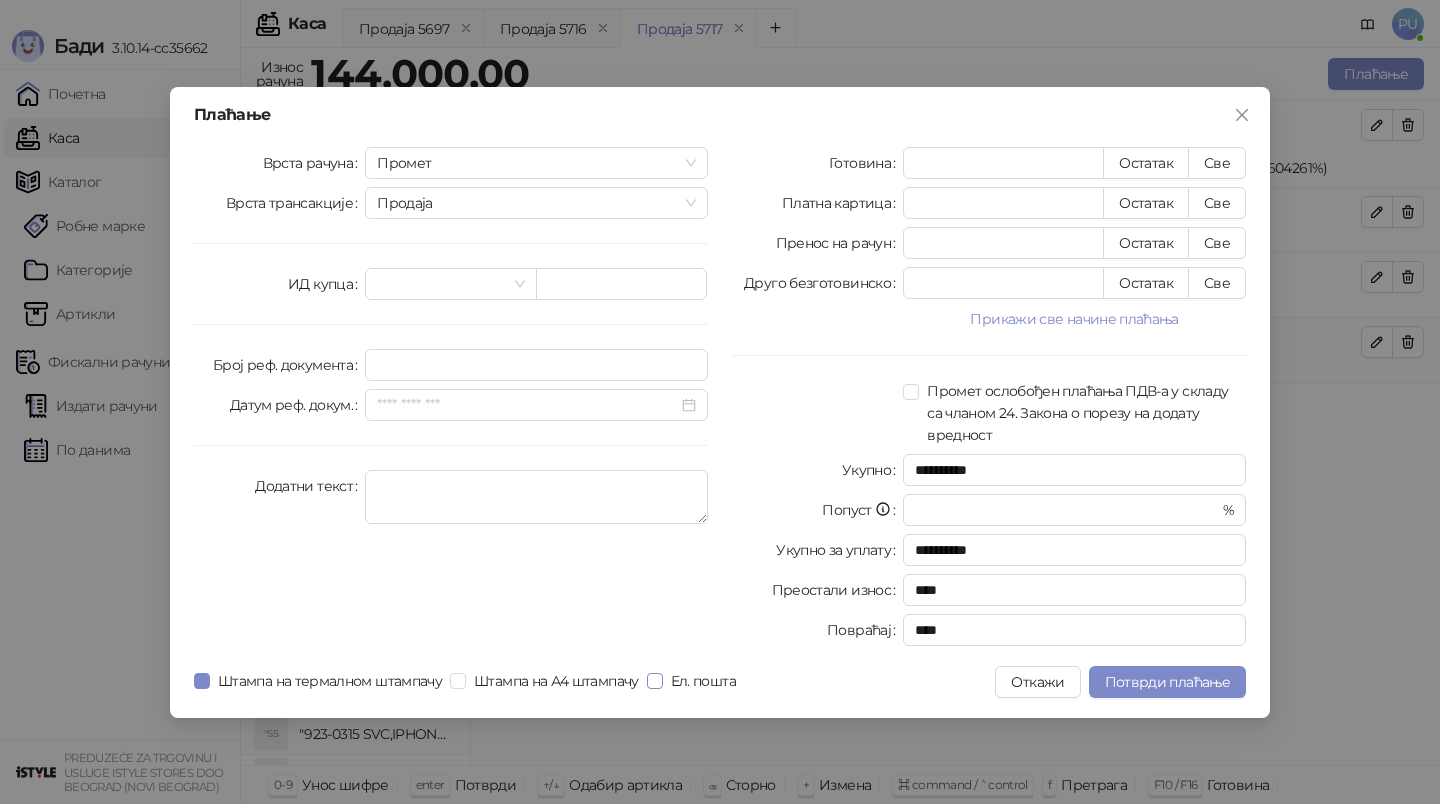 click on "Ел. пошта" at bounding box center (703, 681) 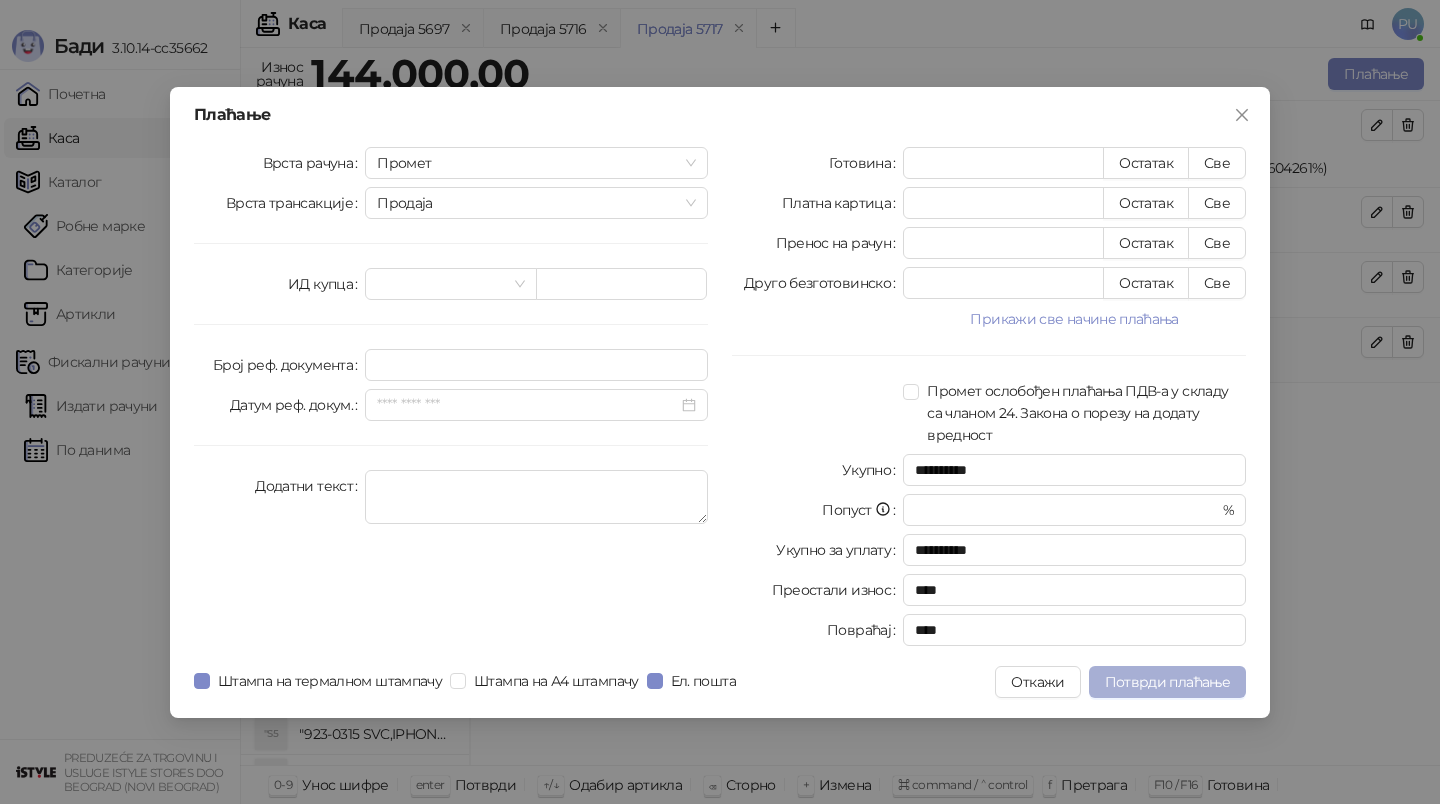 click on "Потврди плаћање" at bounding box center [1167, 682] 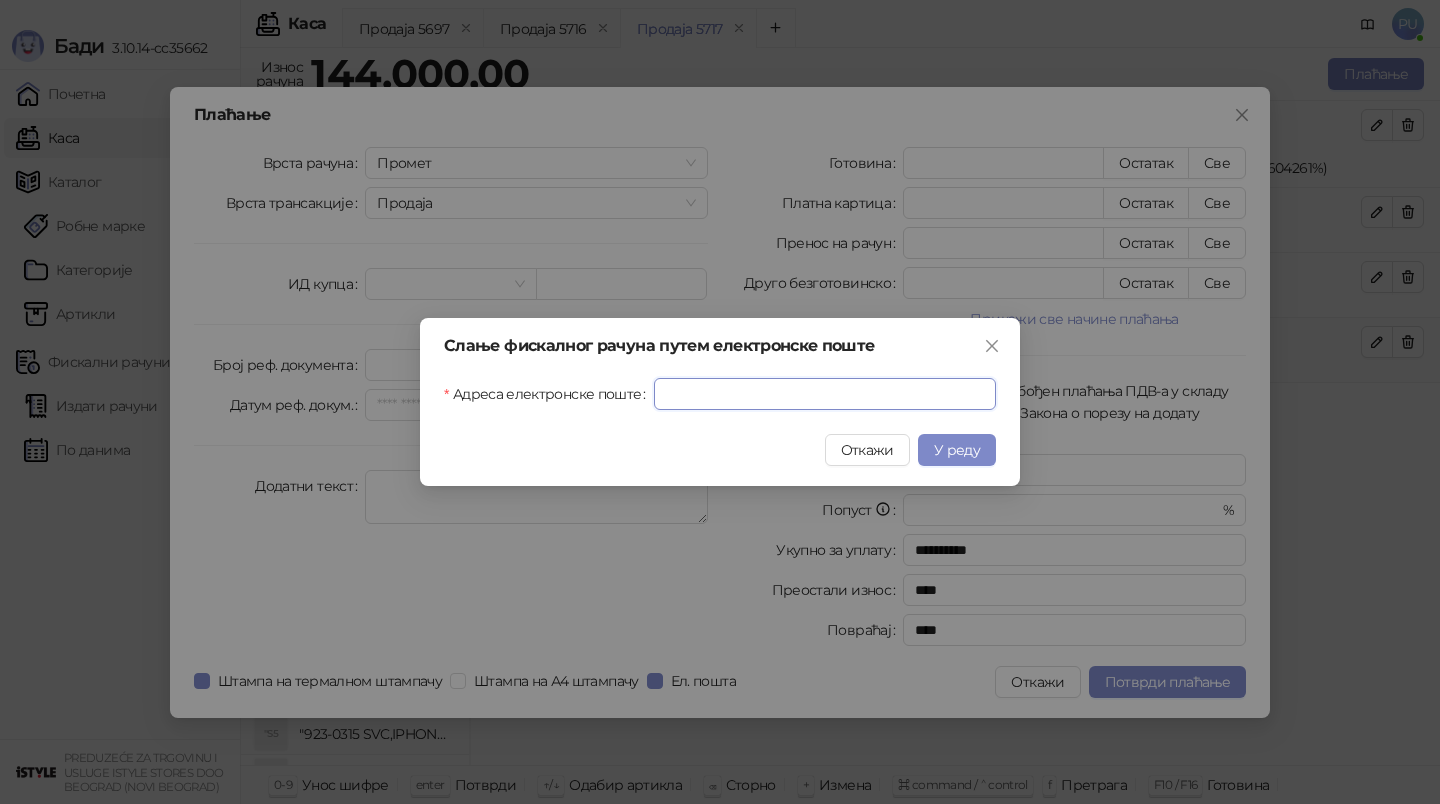 click on "Адреса електронске поште" at bounding box center [825, 394] 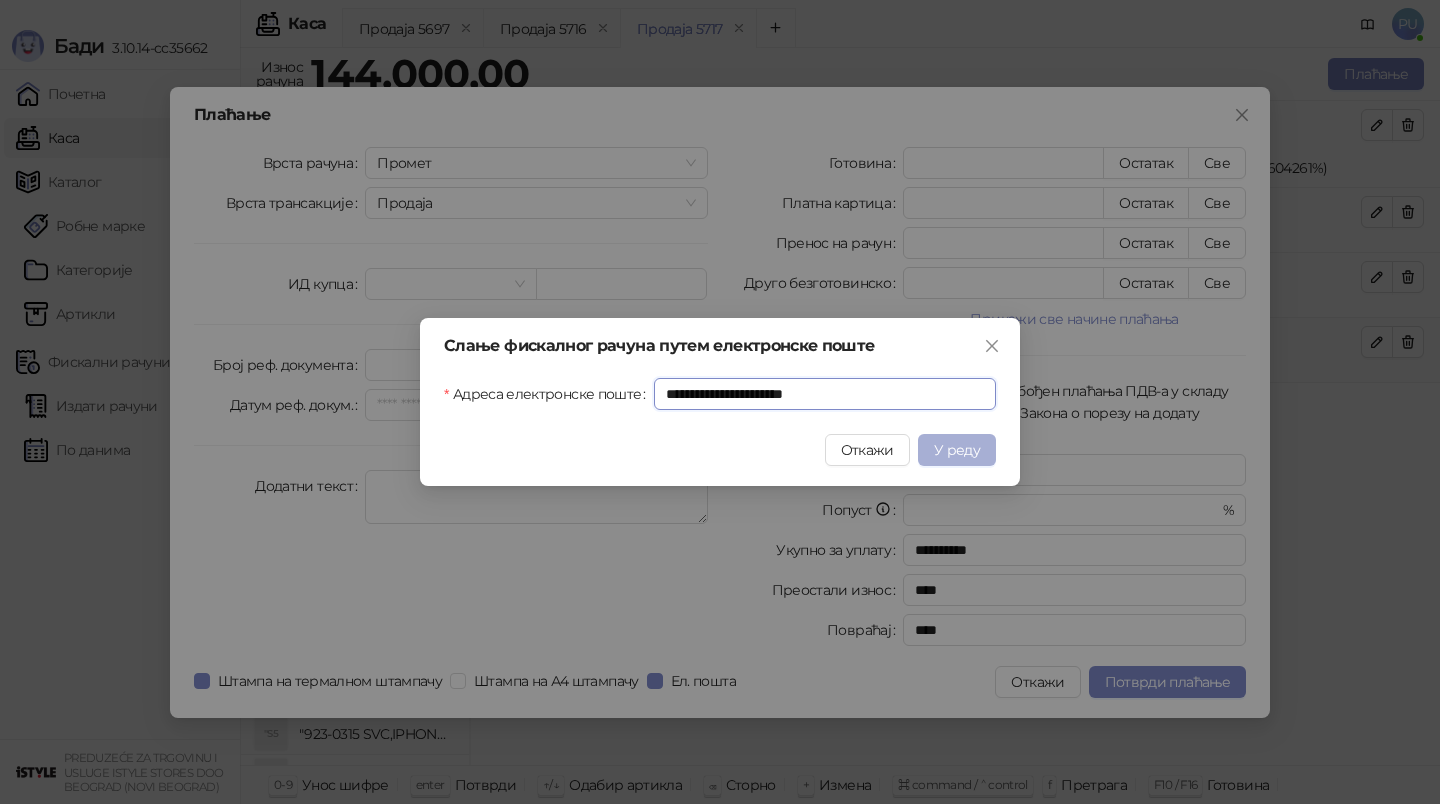 type on "**********" 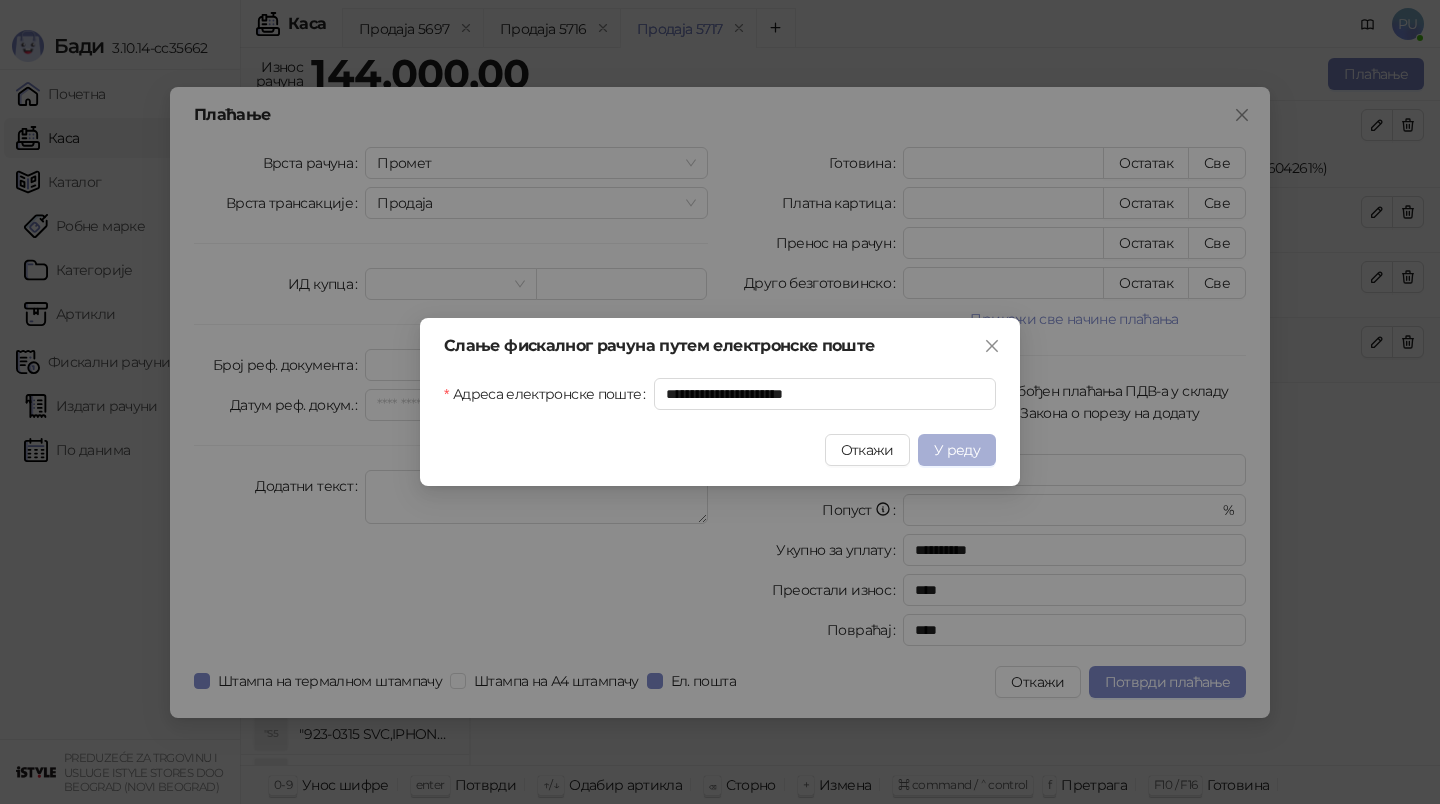 click on "У реду" at bounding box center [957, 450] 